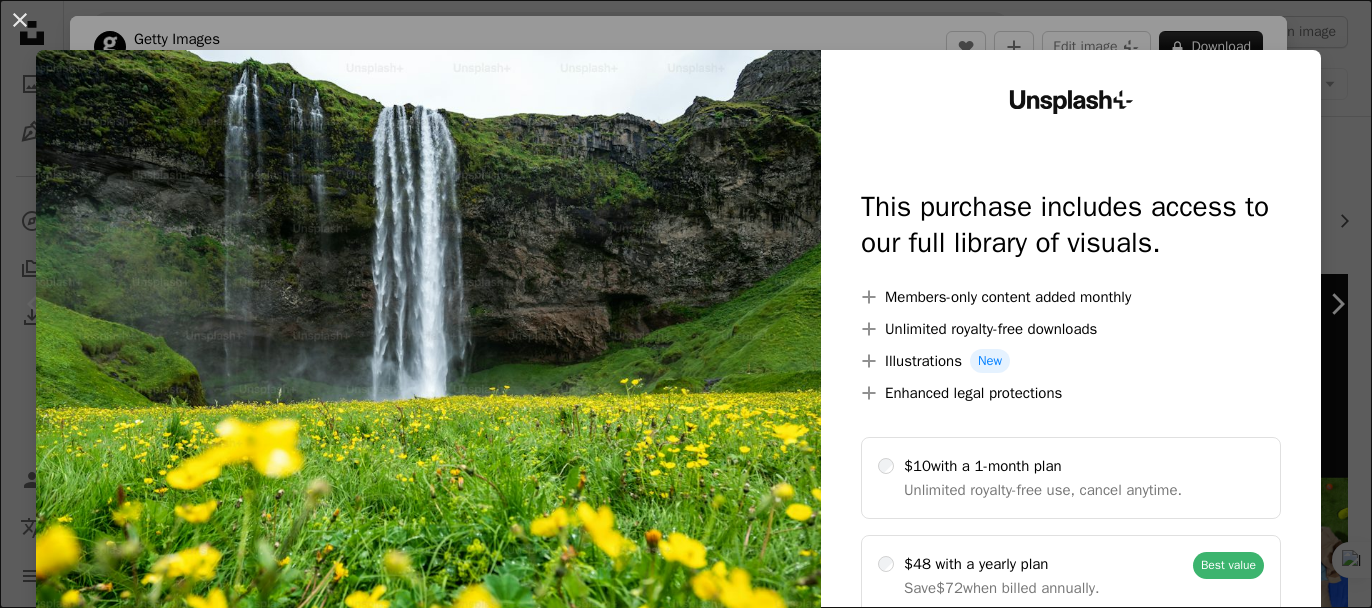 scroll, scrollTop: 2400, scrollLeft: 0, axis: vertical 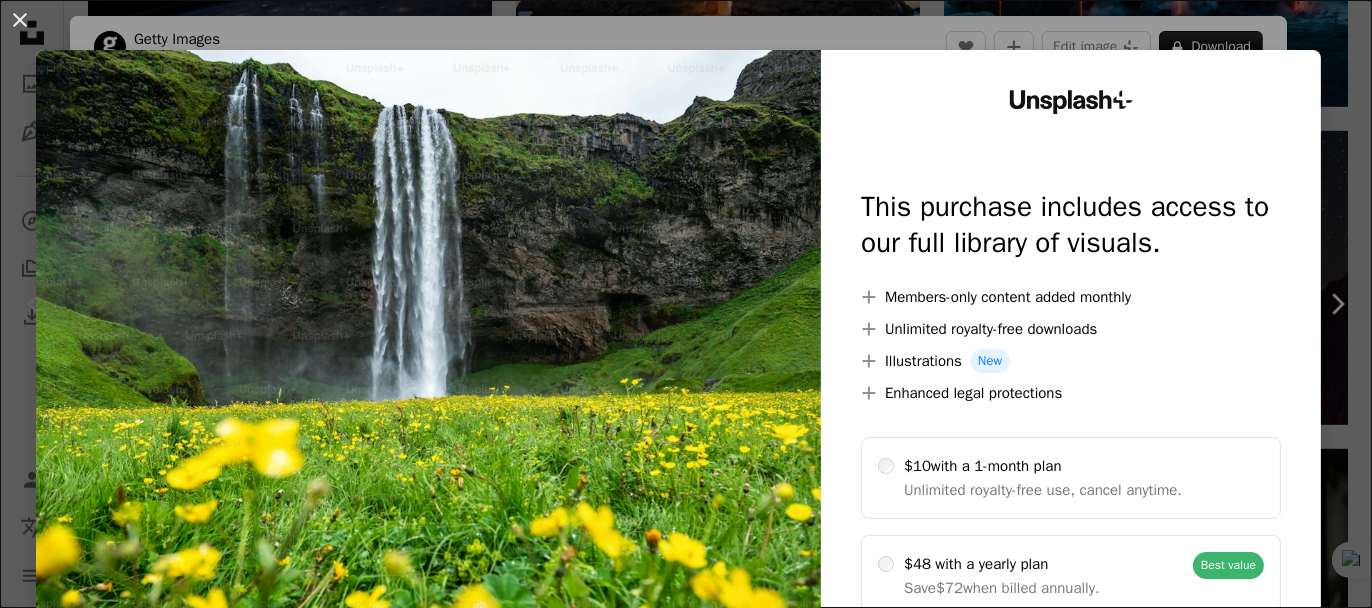 click on "An X shape Unsplash+ This purchase includes access to our full library of visuals. A plus sign Members-only content added monthly A plus sign Unlimited royalty-free downloads A plus sign Illustrations  New A plus sign Enhanced legal protections $10  with a 1-month plan Unlimited royalty-free use, cancel anytime. $48   with a yearly plan Save  $72  when billed annually. Best value Continue with purchase Taxes where applicable. Renews automatically. Cancel anytime." at bounding box center [686, 304] 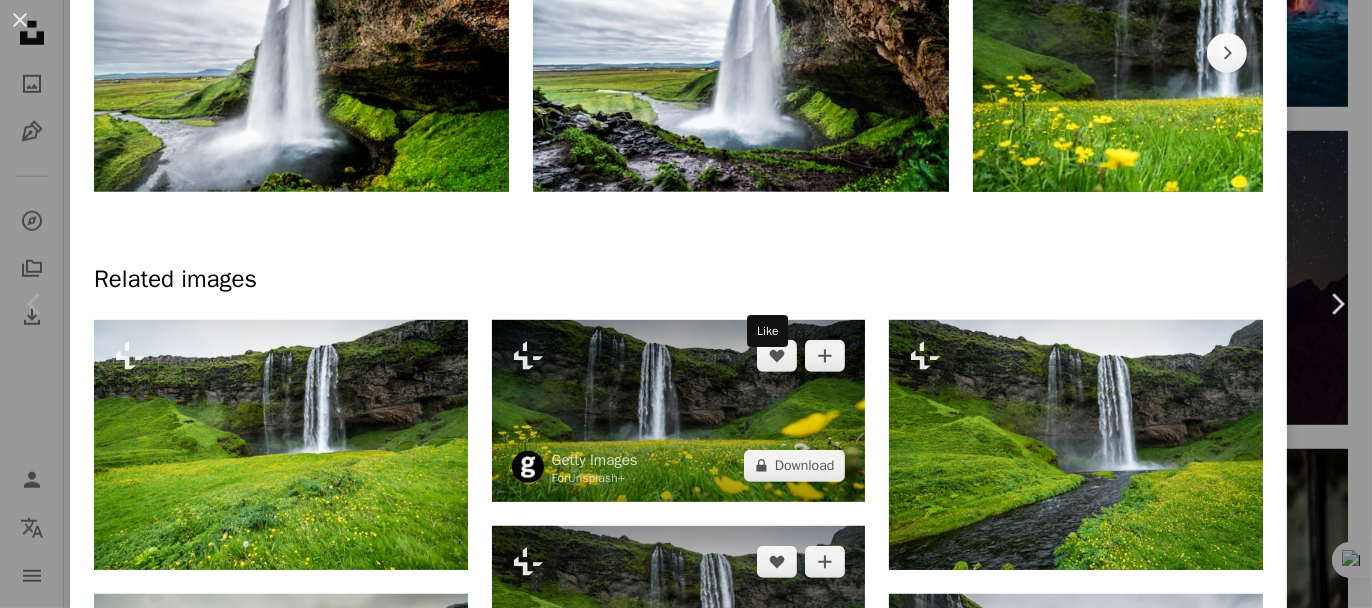 scroll, scrollTop: 1300, scrollLeft: 0, axis: vertical 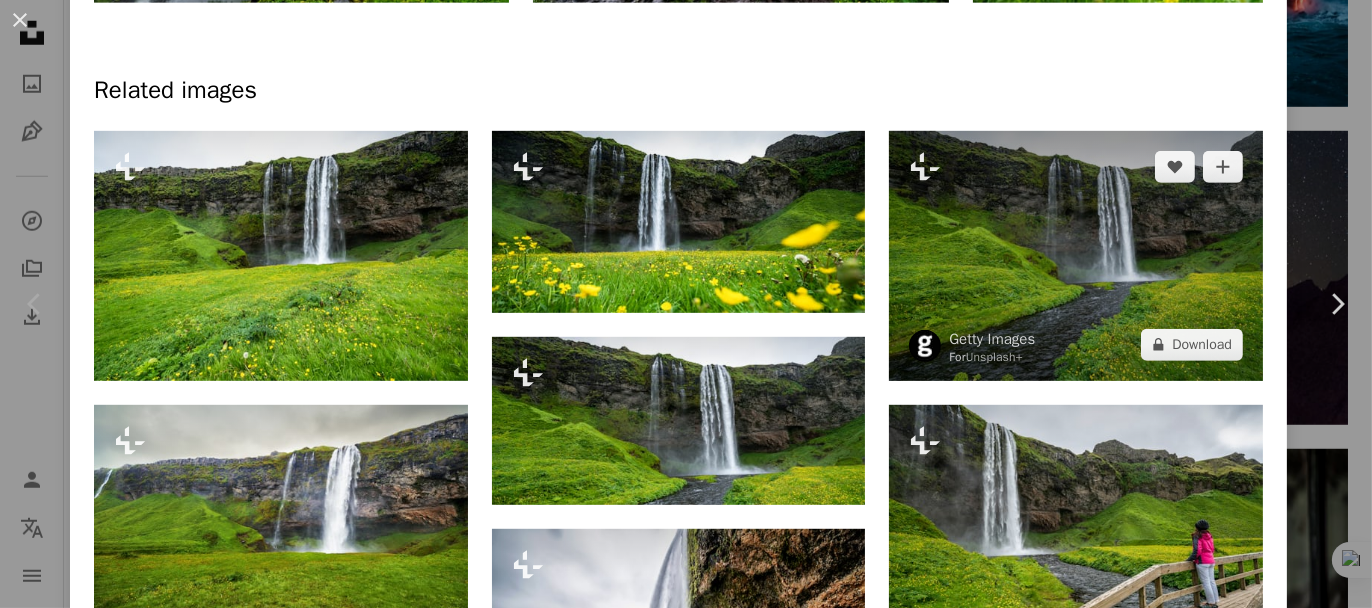 click at bounding box center [1076, 256] 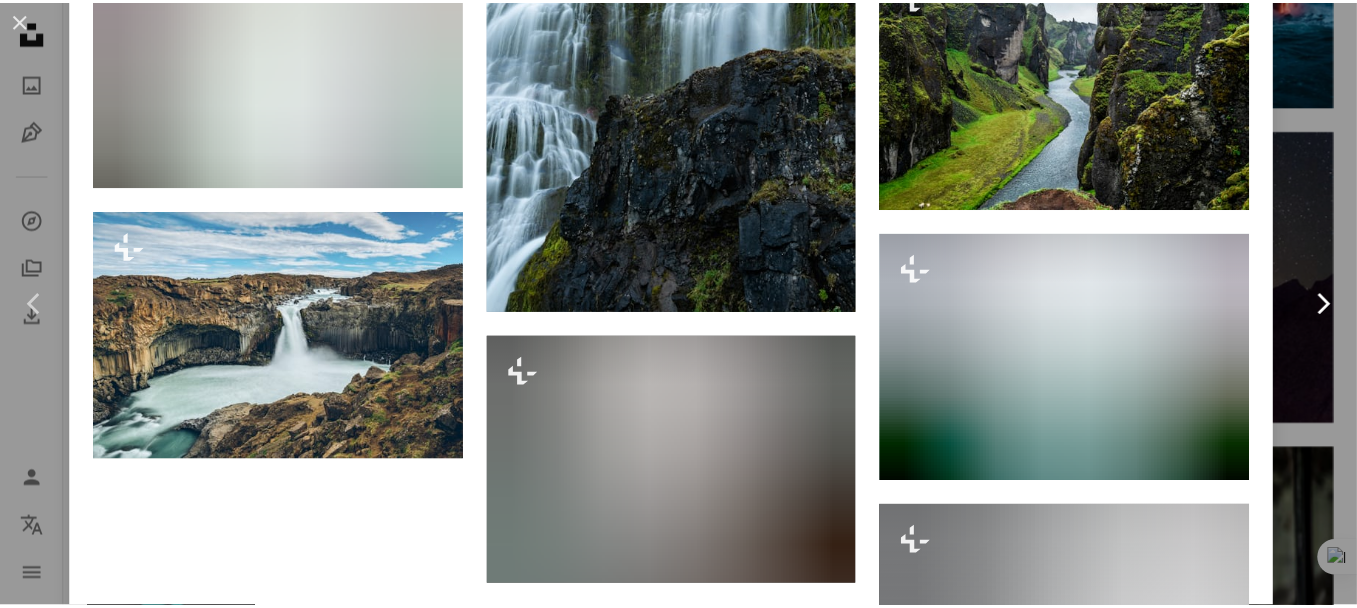 scroll, scrollTop: 4700, scrollLeft: 0, axis: vertical 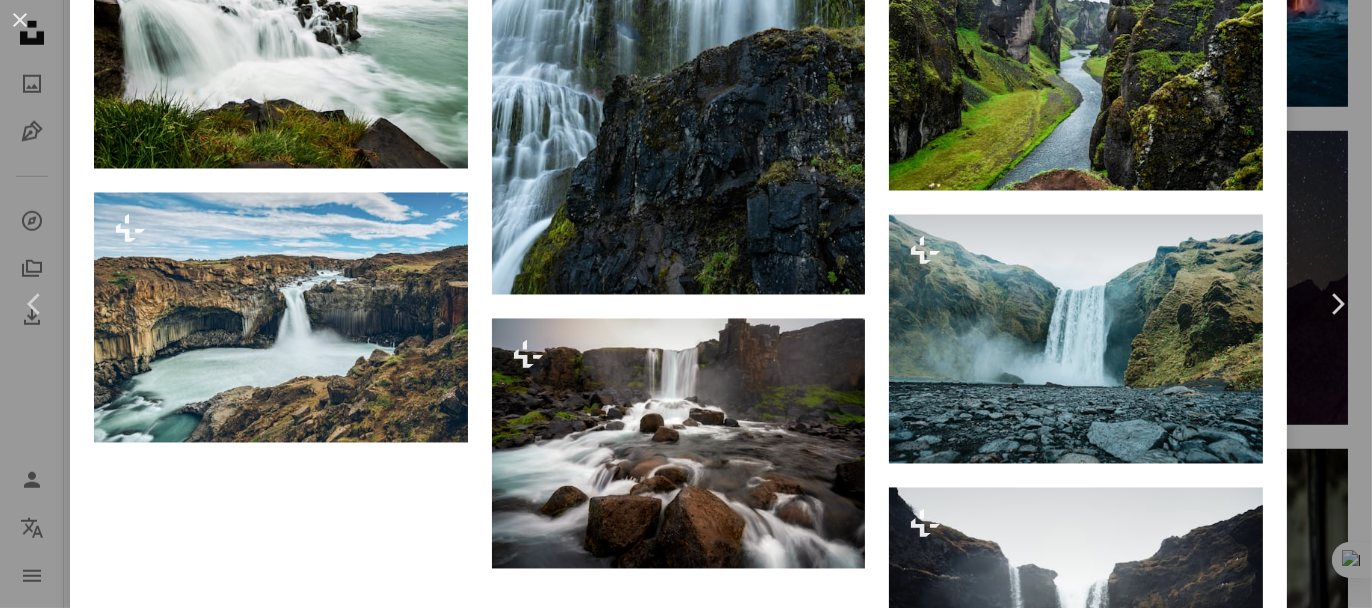 click on "An X shape Chevron left Chevron right Getty Images For  Unsplash+ A heart A plus sign Edit image   Plus sign for Unsplash+ A lock   Download Zoom in A forward-right arrow Share More Actions Calendar outlined Published on  August 31, 2022 Safety Licensed under the  Unsplash+ License flower sunset blue summer sun waterfall beauty cliff mountain peak awe south flowing famous place footpath seljalandsfoss waterfall HD Wallpapers From this series Chevron right Plus sign for Unsplash+ Plus sign for Unsplash+ Plus sign for Unsplash+ Plus sign for Unsplash+ Plus sign for Unsplash+ Plus sign for Unsplash+ Related images Plus sign for Unsplash+ A heart A plus sign Getty Images For  Unsplash+ A lock   Download Plus sign for Unsplash+ A heart A plus sign Getty Images For  Unsplash+ A lock   Download Plus sign for Unsplash+ A heart A plus sign Getty Images For  Unsplash+ A lock   Download Plus sign for Unsplash+ A heart A plus sign Getty Images For  Unsplash+ A lock   Download Plus sign for Unsplash+ A heart A plus sign" at bounding box center (686, 304) 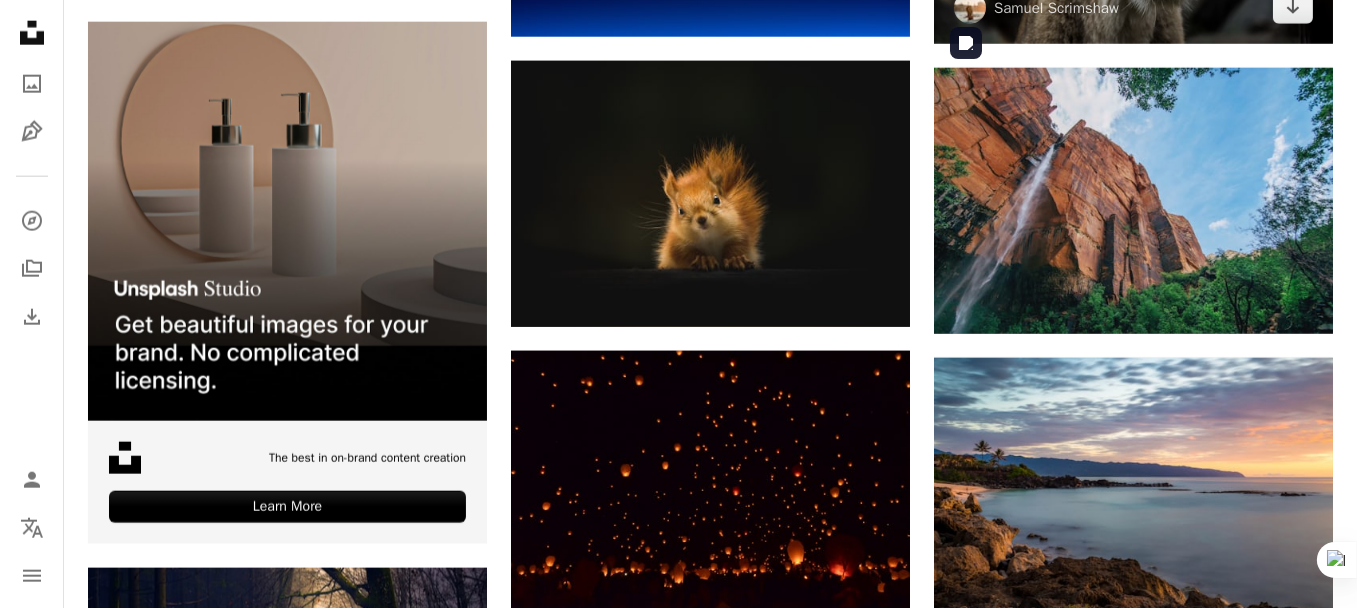 scroll, scrollTop: 3100, scrollLeft: 0, axis: vertical 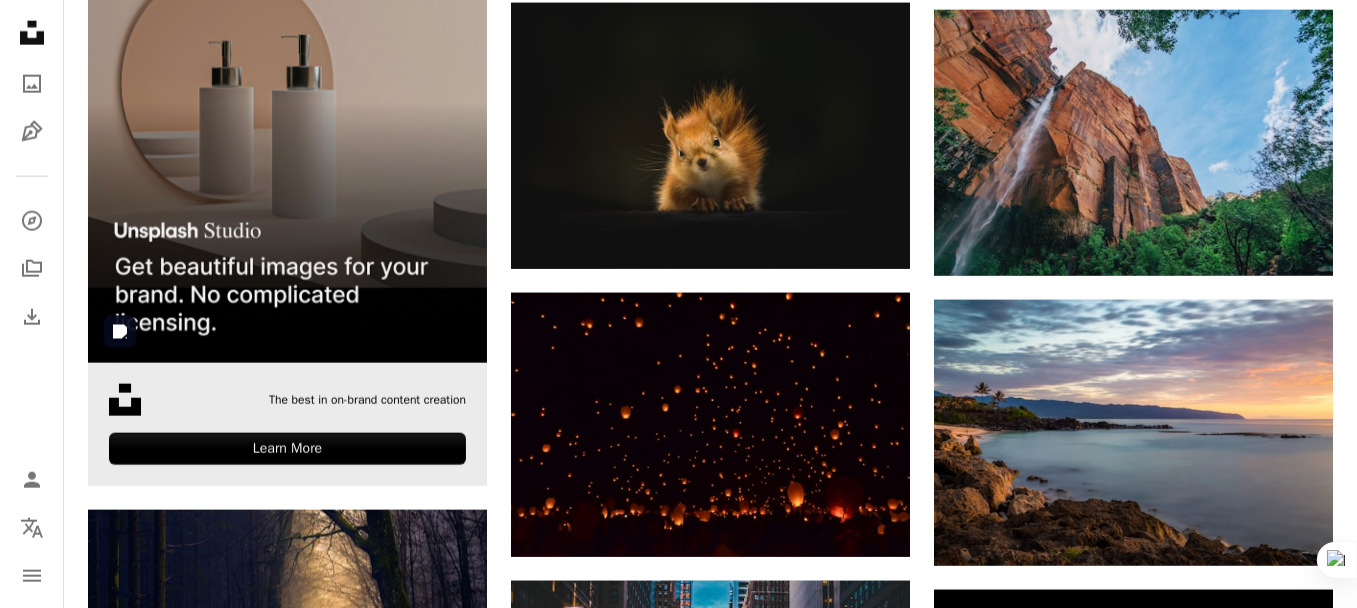 click at bounding box center (287, 163) 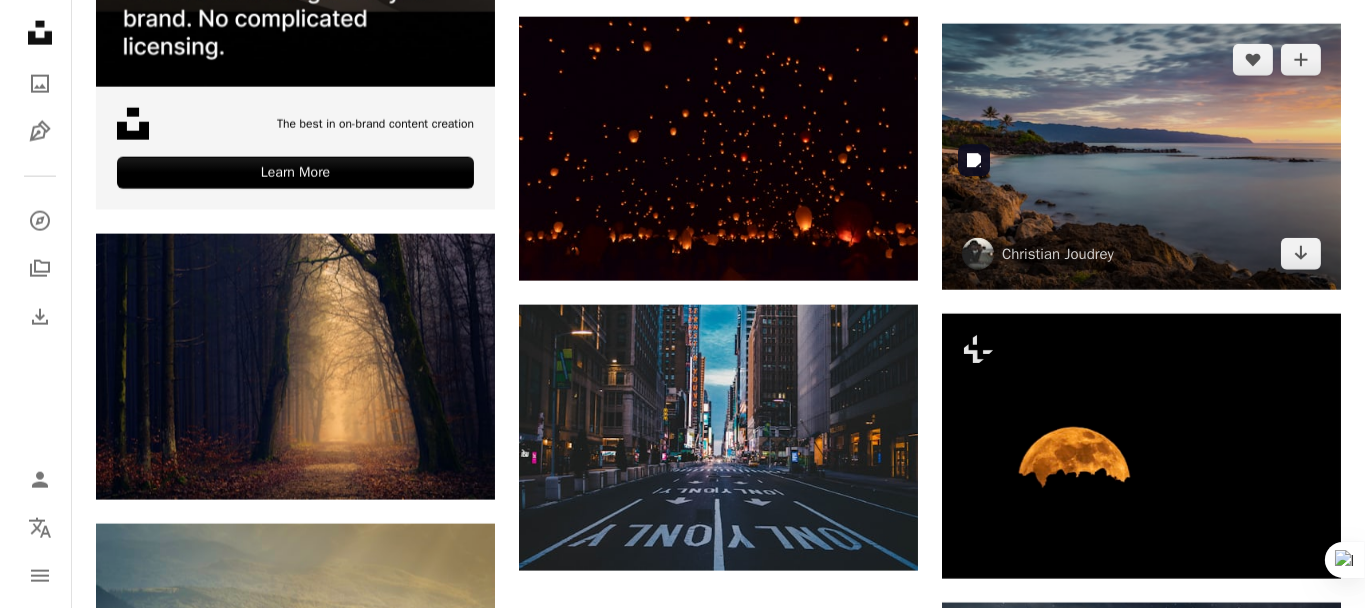 scroll, scrollTop: 3600, scrollLeft: 0, axis: vertical 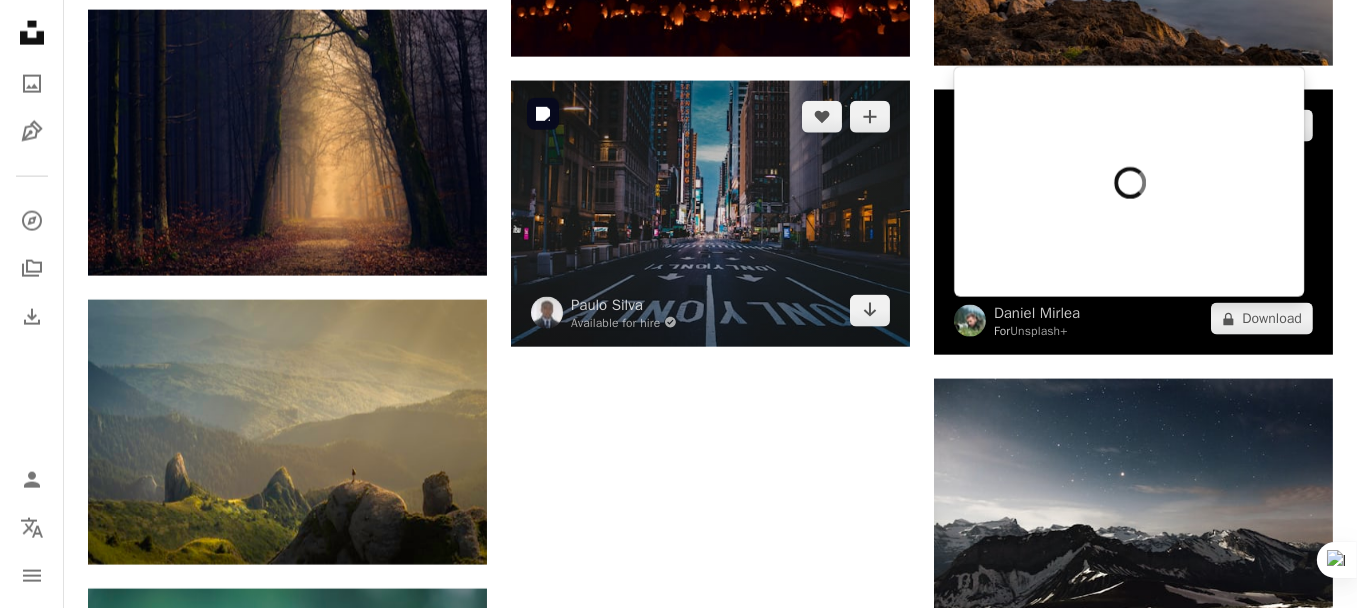 click at bounding box center (710, 214) 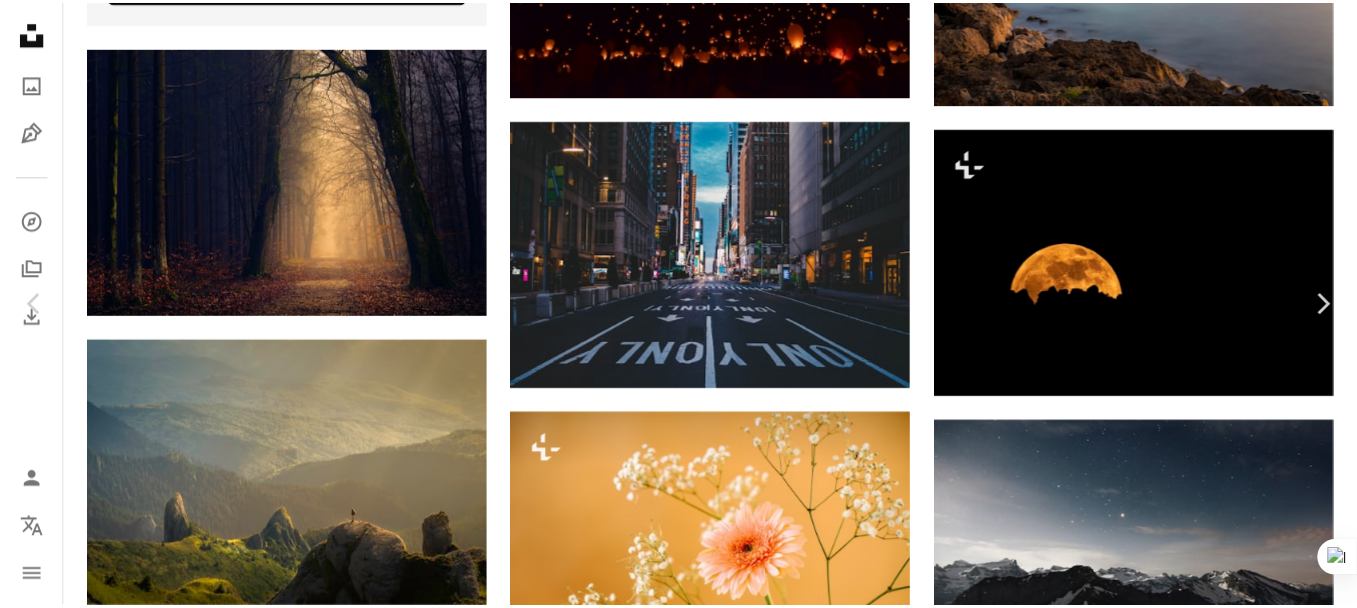 scroll, scrollTop: 3500, scrollLeft: 0, axis: vertical 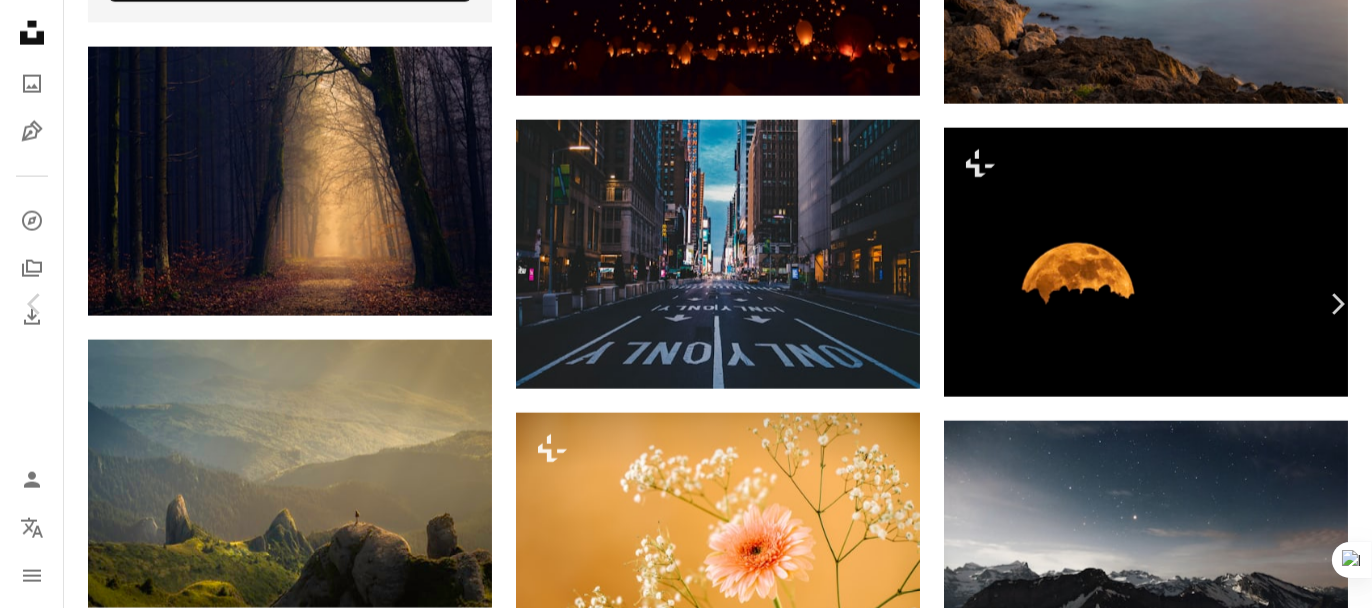 click on "**********" at bounding box center (686, 521) 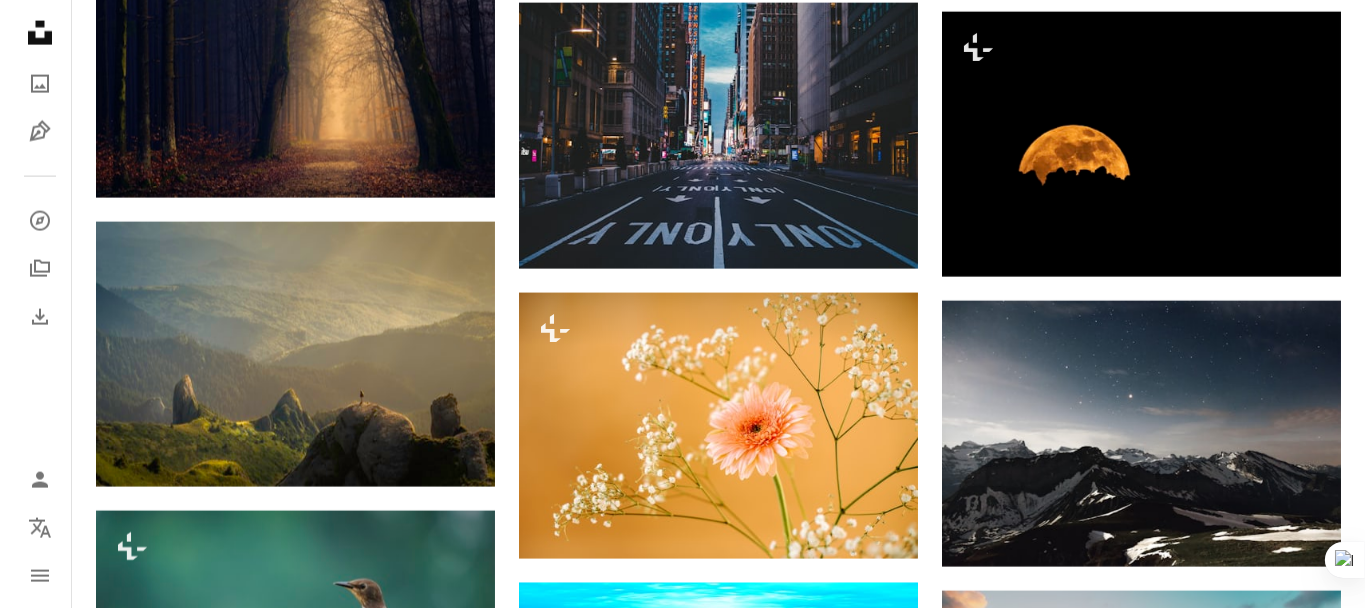 scroll, scrollTop: 3800, scrollLeft: 0, axis: vertical 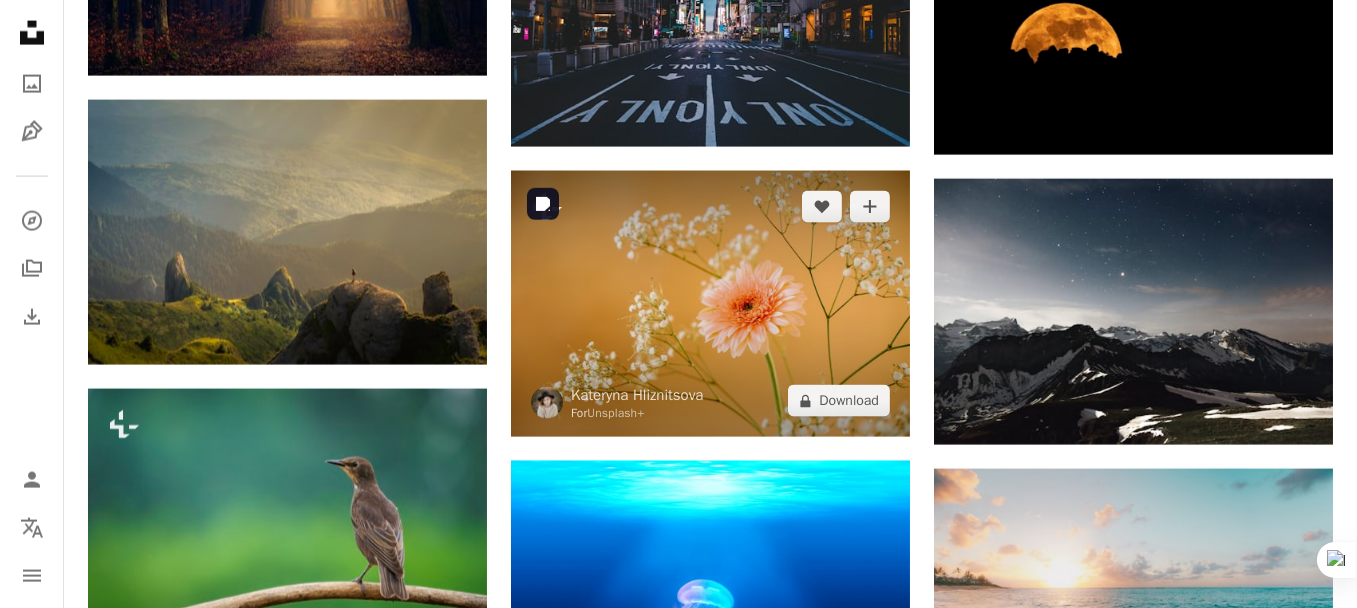 click at bounding box center [710, 304] 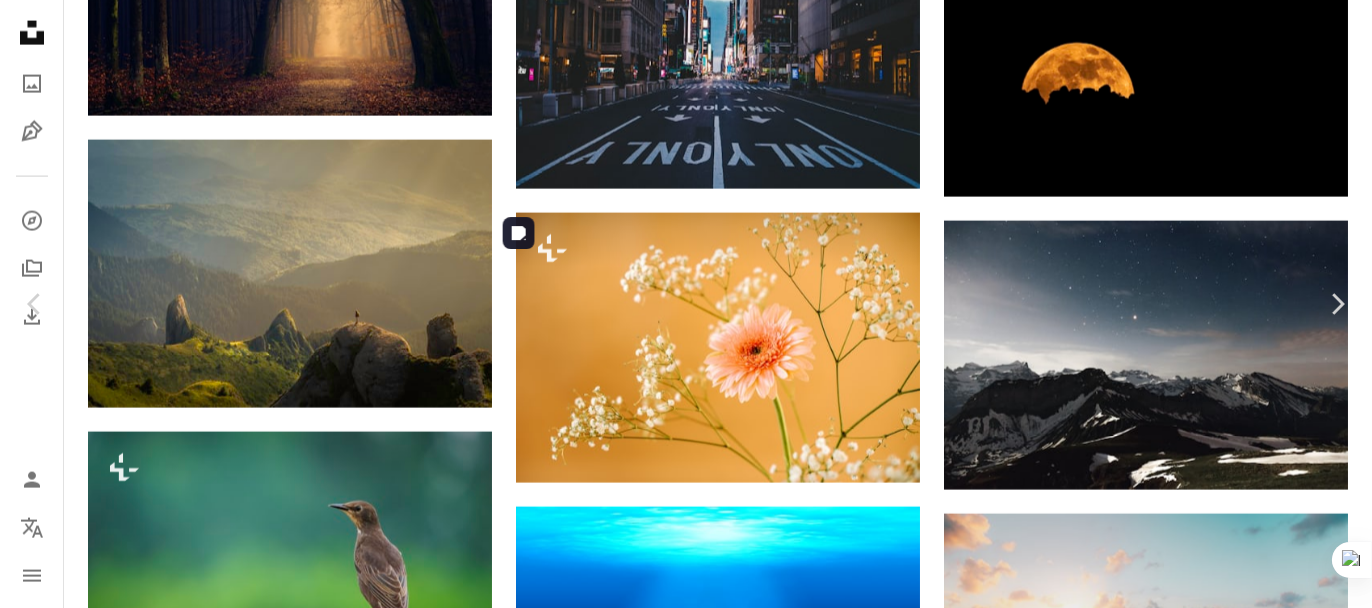 scroll, scrollTop: 1300, scrollLeft: 0, axis: vertical 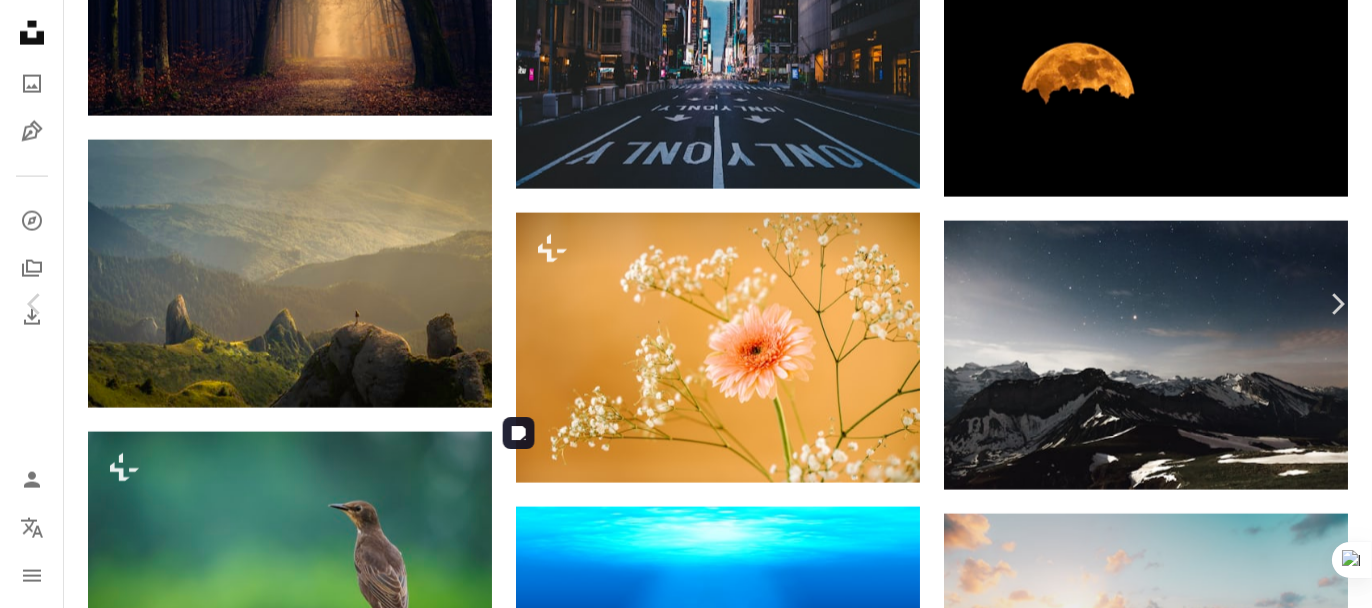click at bounding box center [679, 4972] 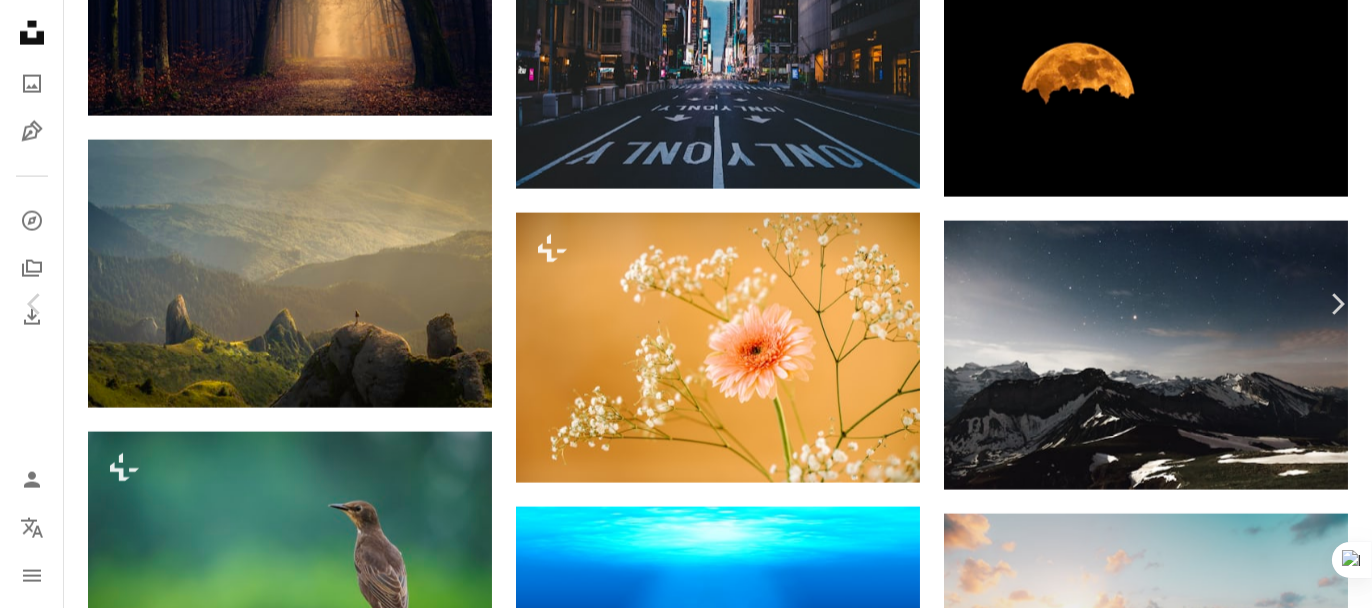 scroll, scrollTop: 700, scrollLeft: 0, axis: vertical 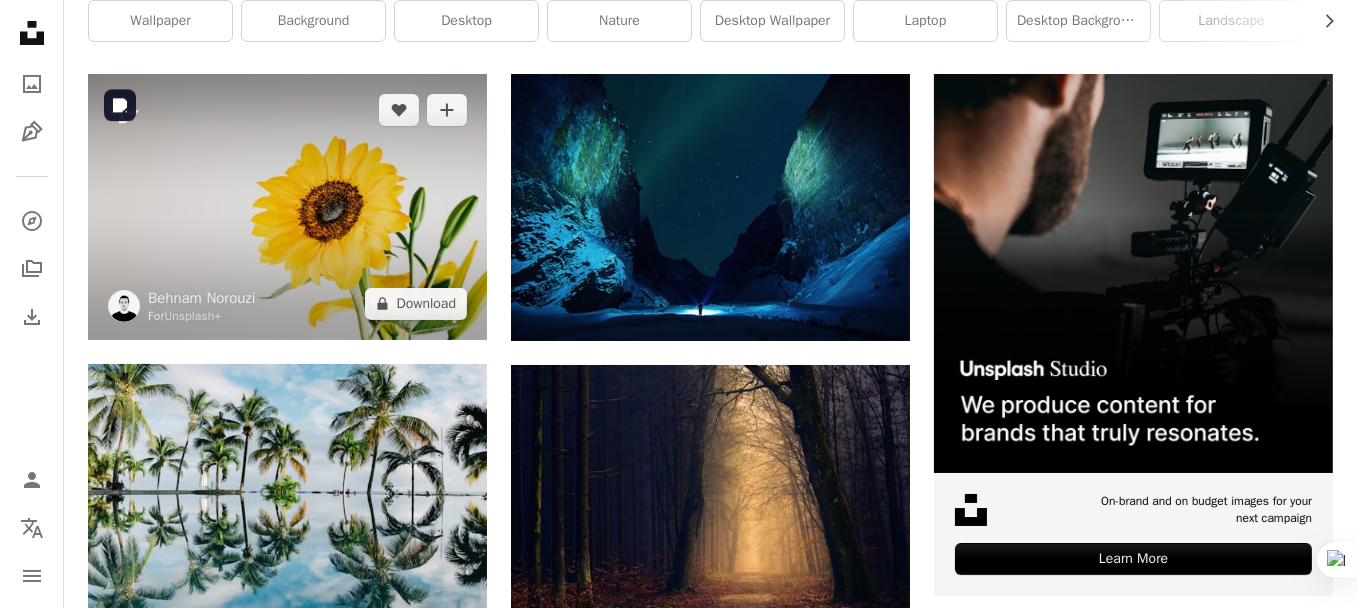 click at bounding box center [287, 207] 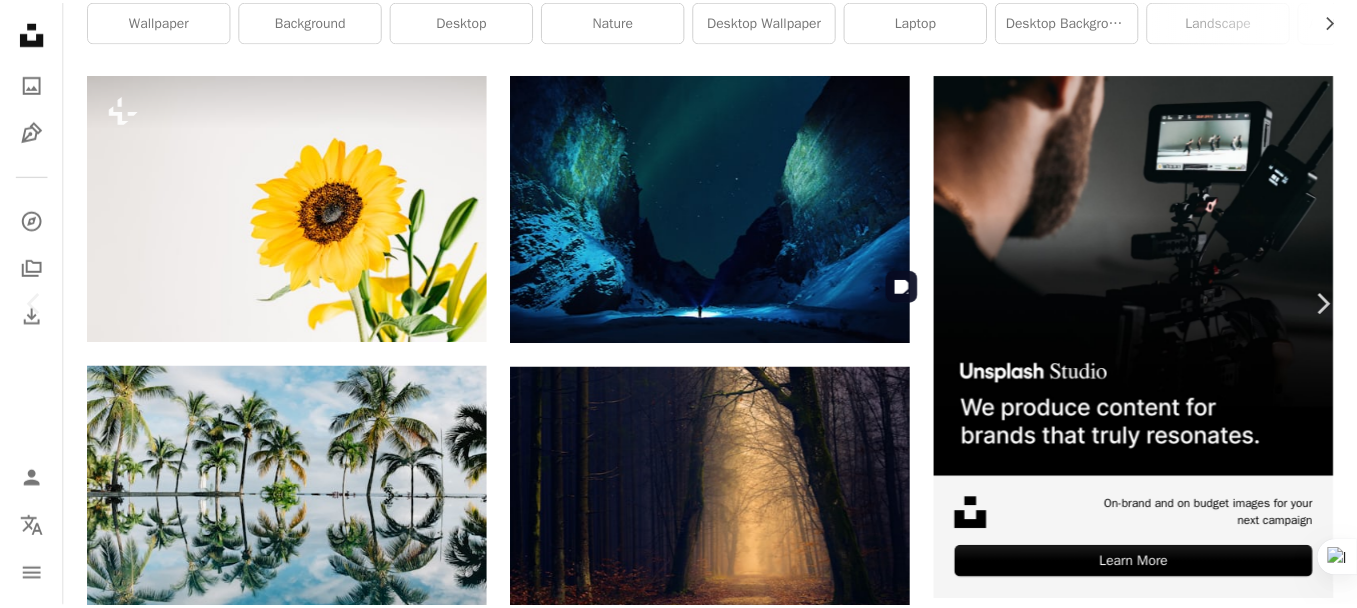 scroll, scrollTop: 2800, scrollLeft: 0, axis: vertical 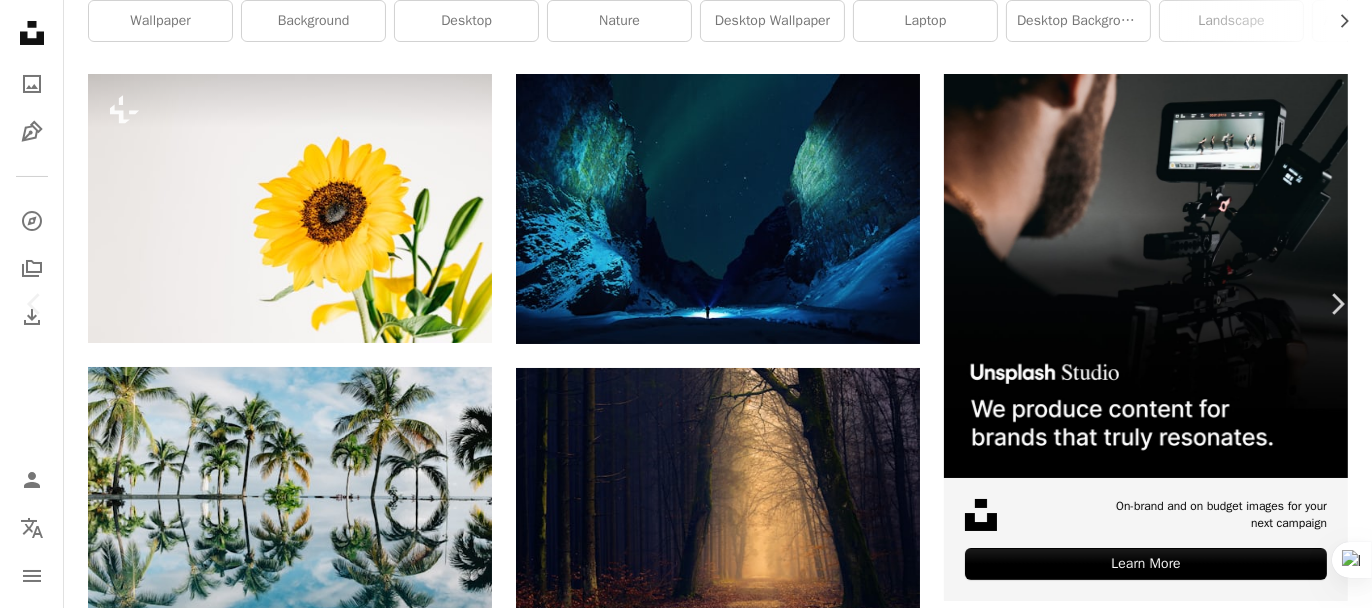 click on "An X shape" at bounding box center [20, 20] 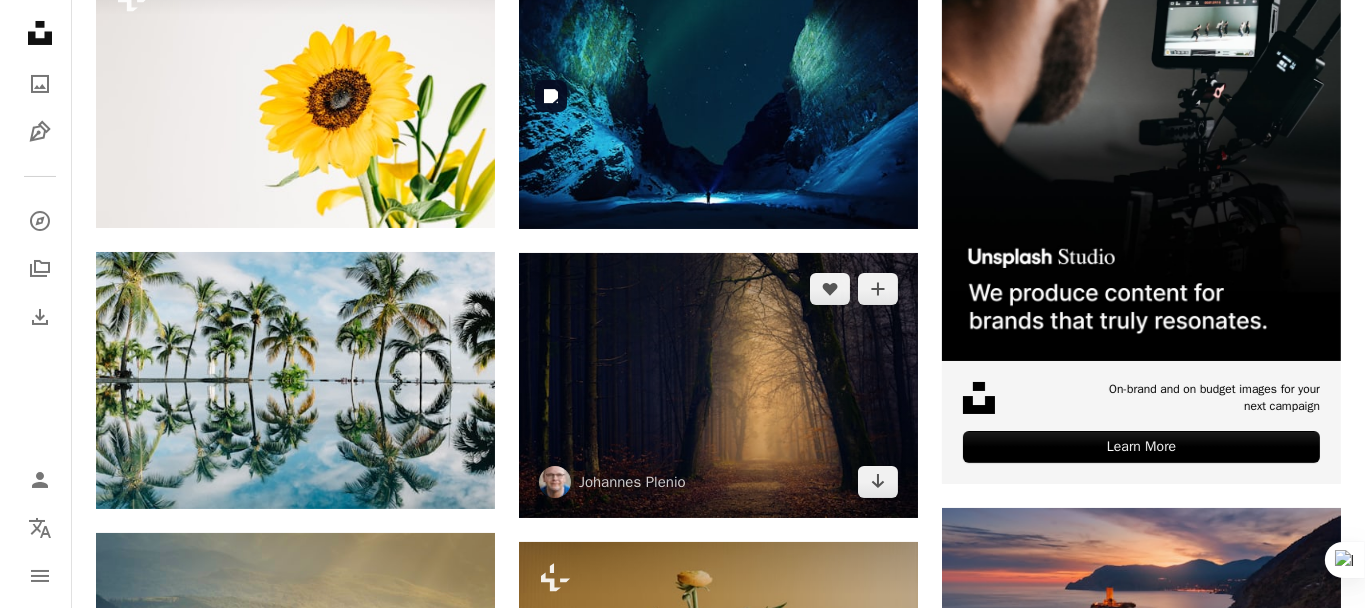 scroll, scrollTop: 500, scrollLeft: 0, axis: vertical 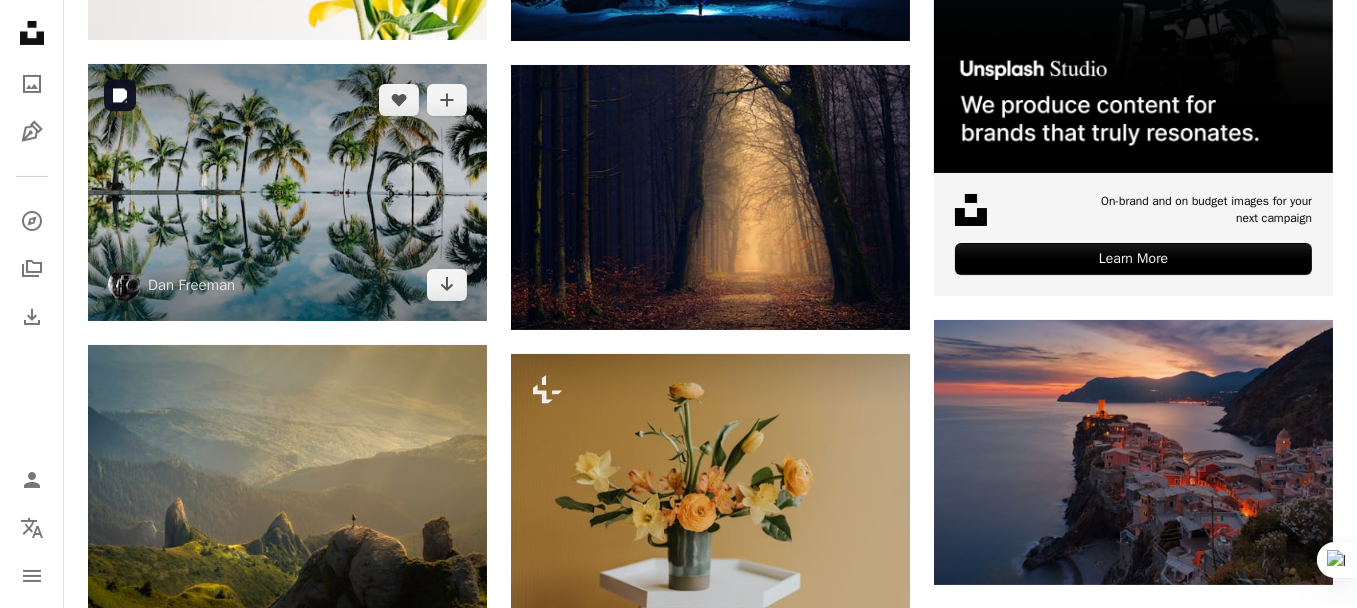 click at bounding box center [287, 192] 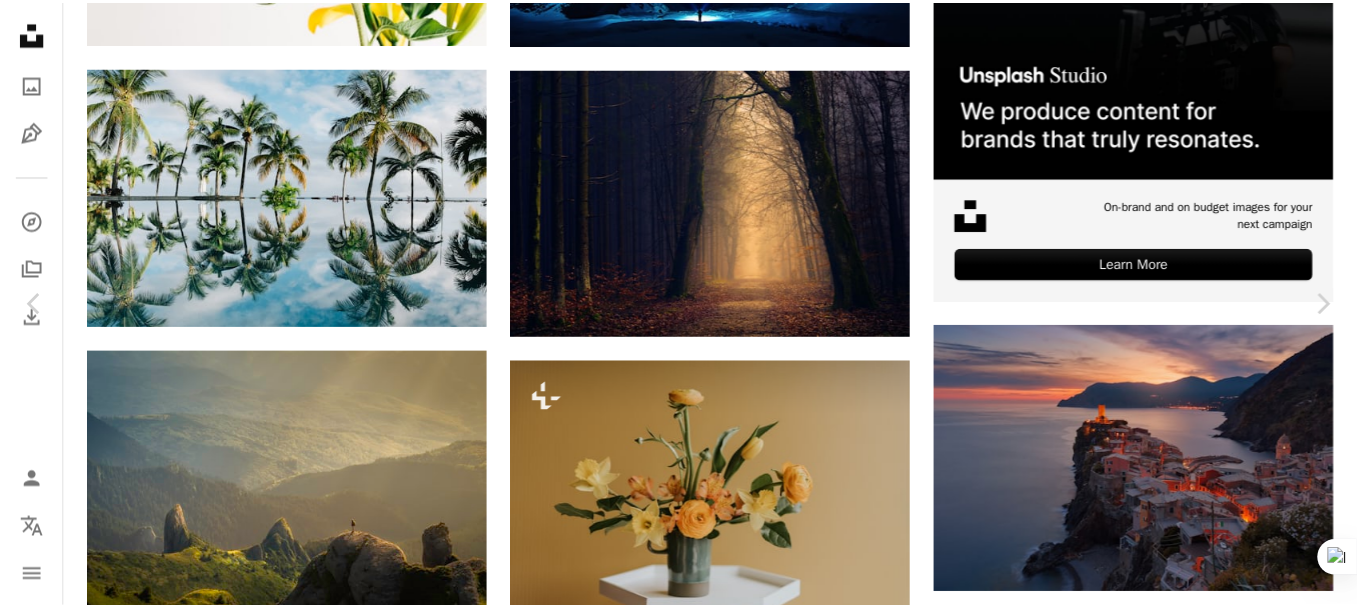 scroll, scrollTop: 4090, scrollLeft: 0, axis: vertical 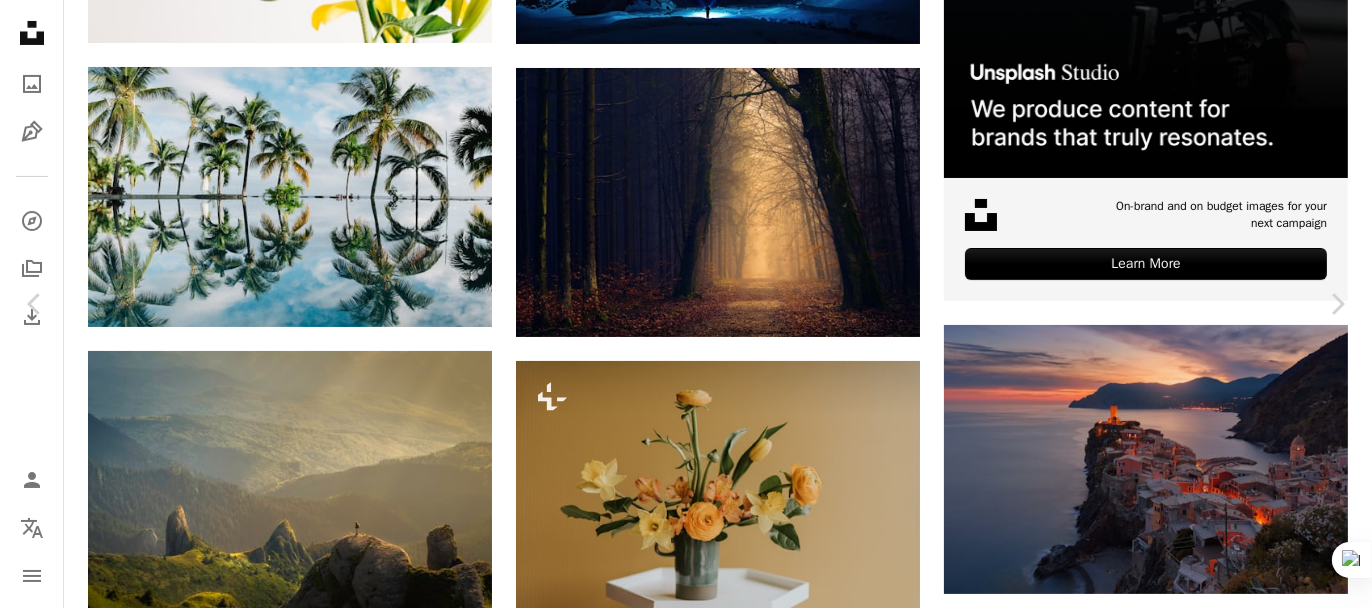 click on "An X shape" at bounding box center (20, 20) 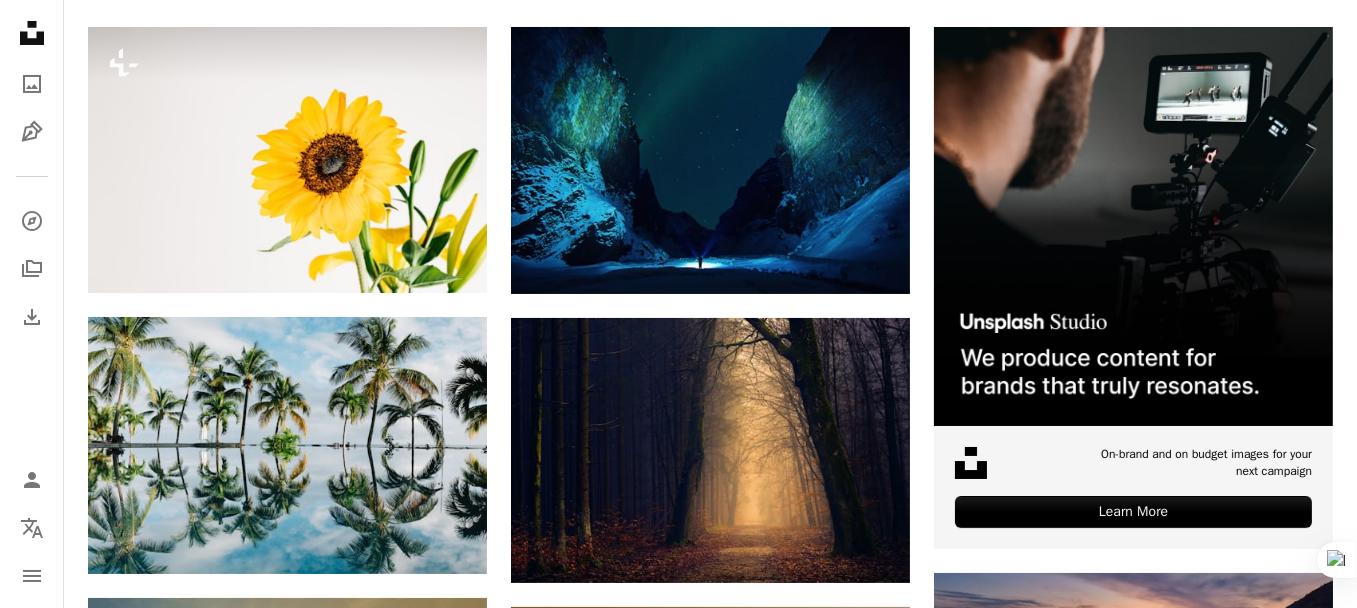 scroll, scrollTop: 0, scrollLeft: 0, axis: both 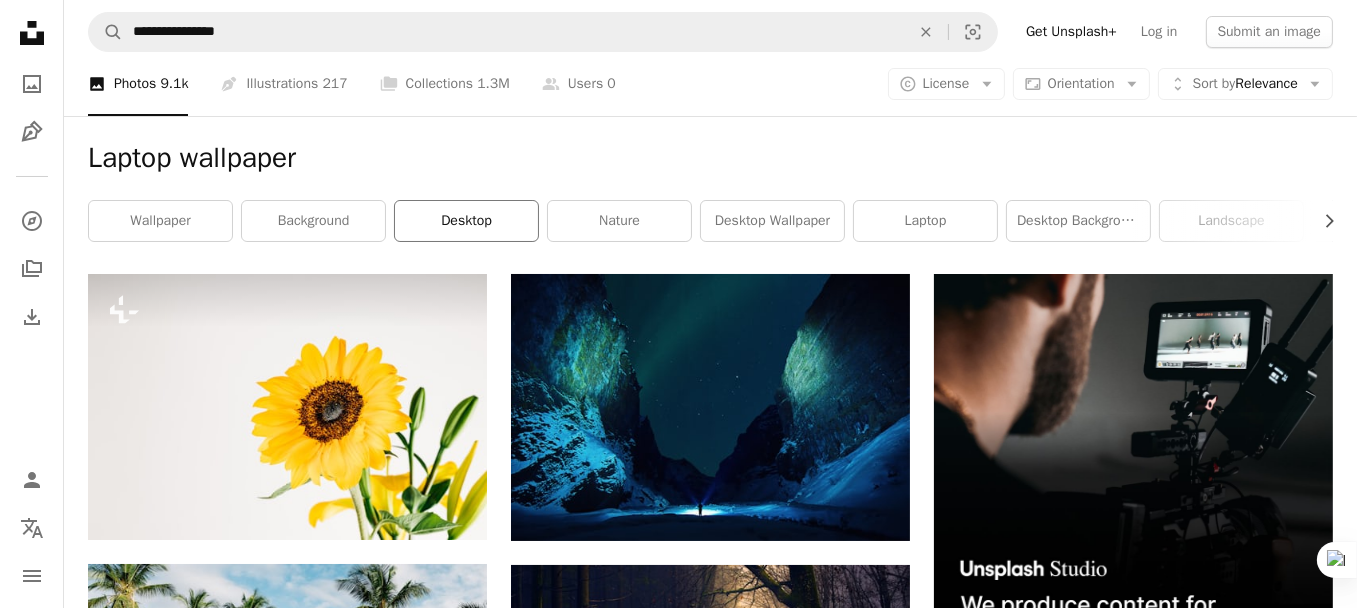 click on "desktop" at bounding box center [466, 221] 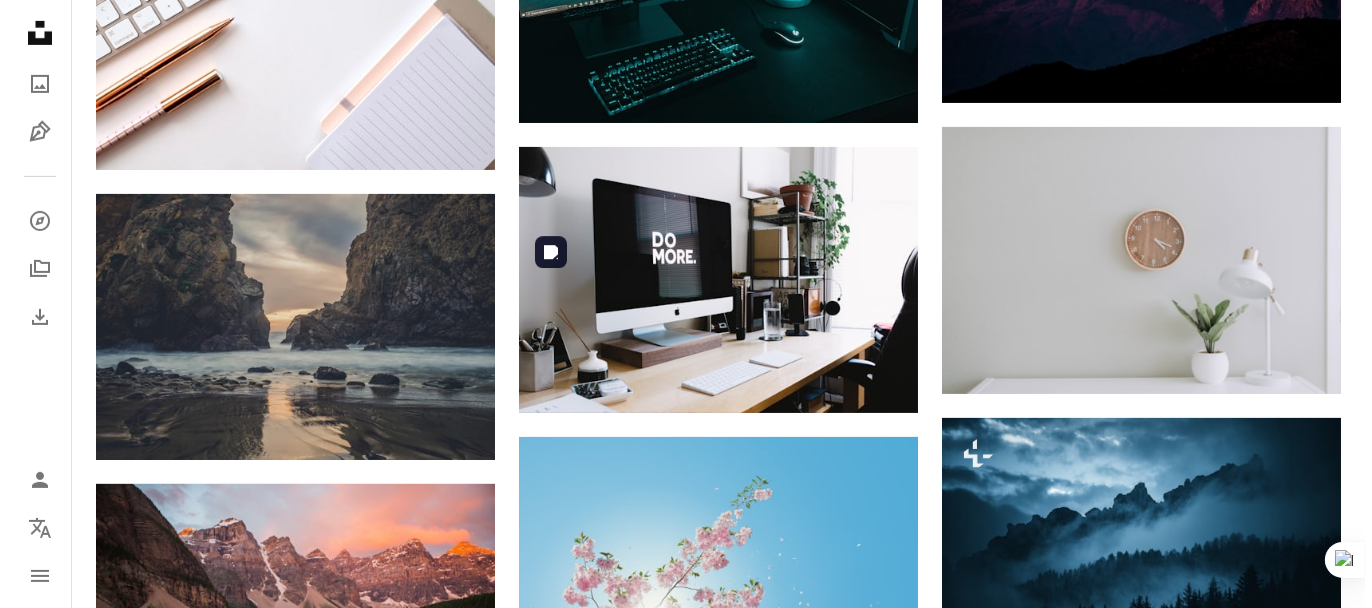 scroll, scrollTop: 1200, scrollLeft: 0, axis: vertical 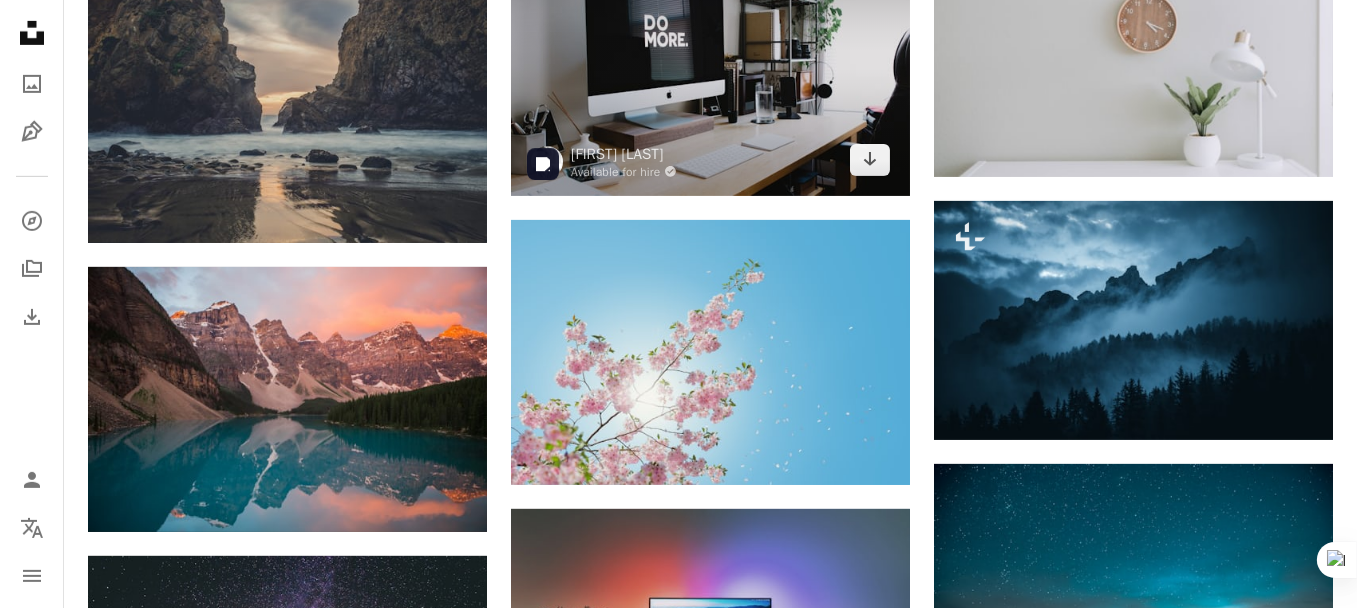 click at bounding box center [710, 63] 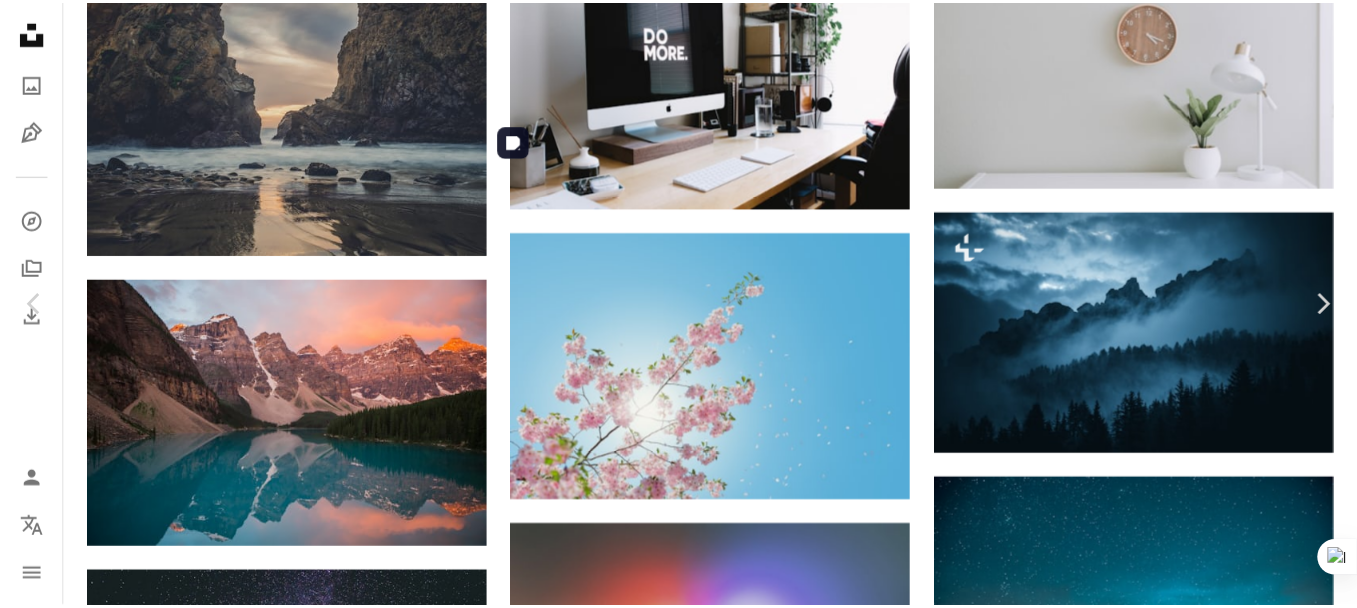scroll, scrollTop: 7565, scrollLeft: 0, axis: vertical 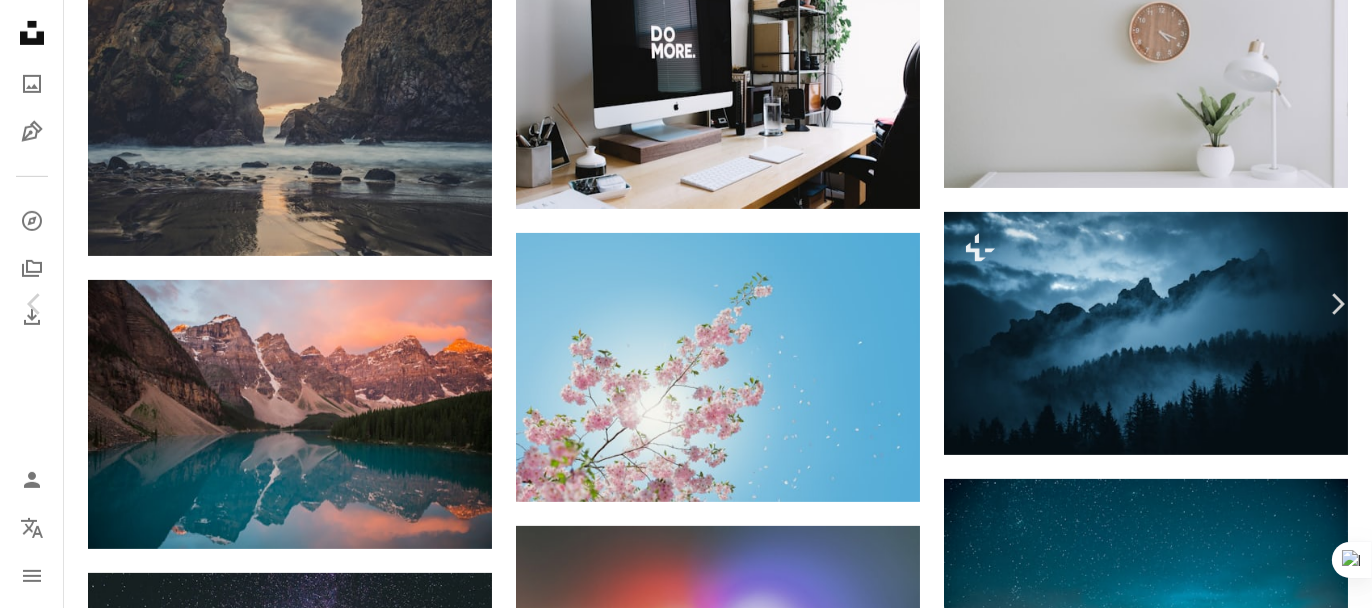 drag, startPoint x: 26, startPoint y: 14, endPoint x: 79, endPoint y: 37, distance: 57.77543 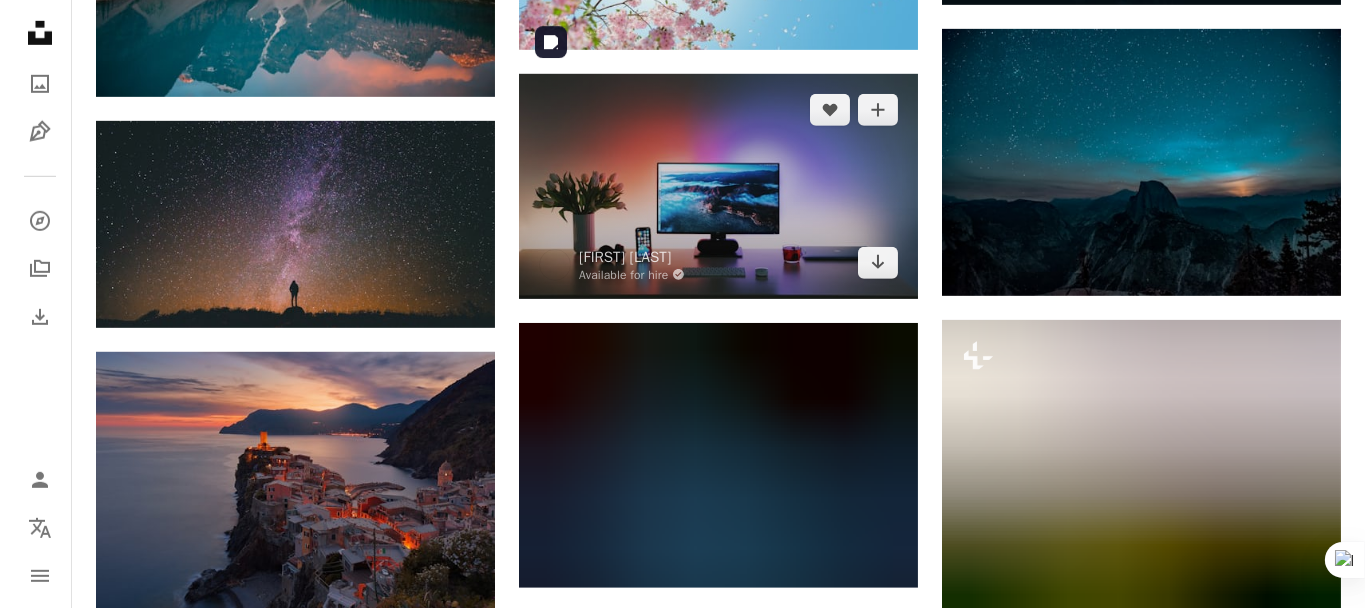 scroll, scrollTop: 1700, scrollLeft: 0, axis: vertical 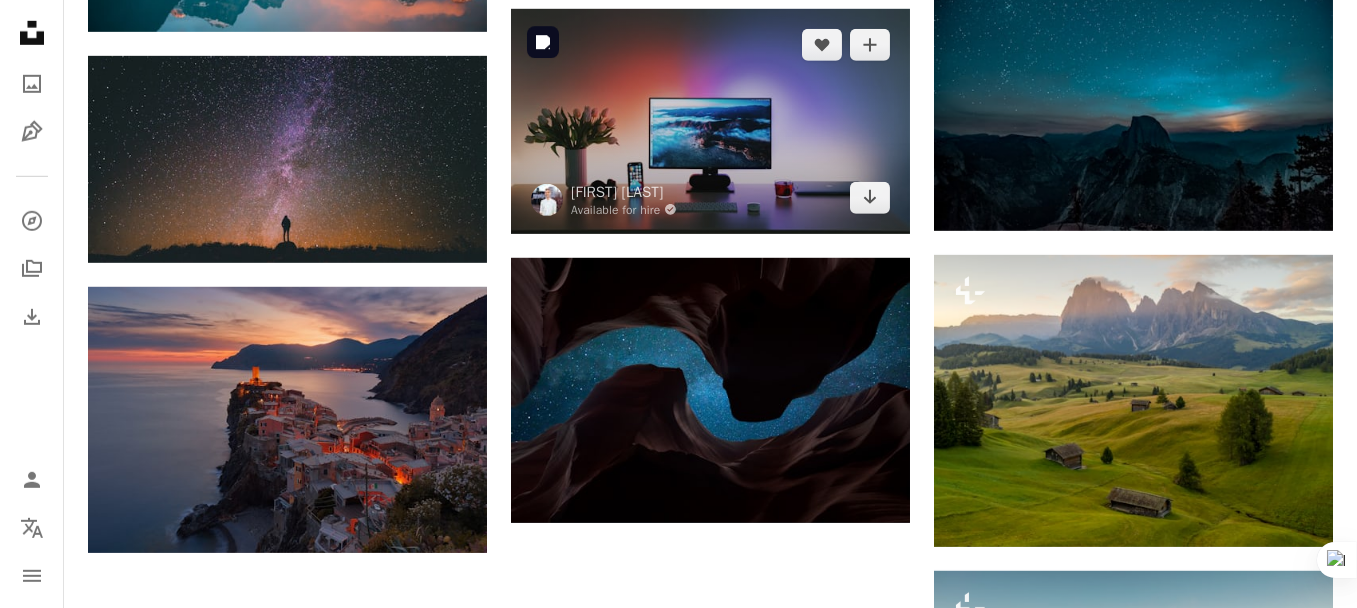 click at bounding box center [710, 121] 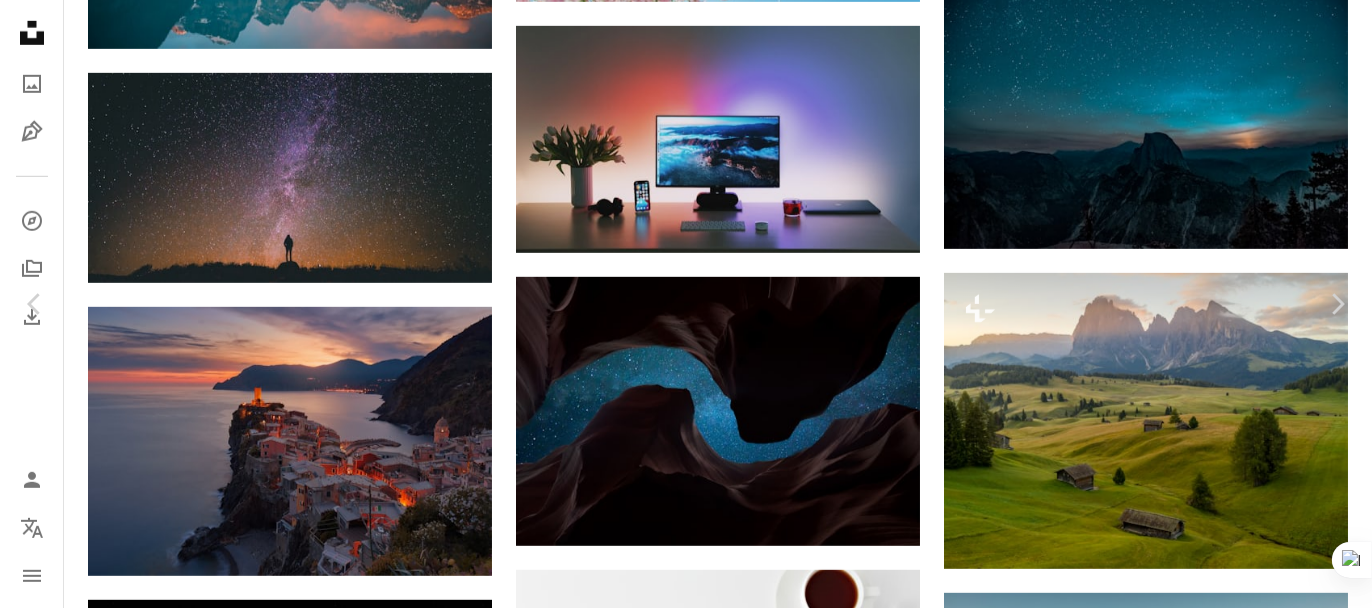 scroll, scrollTop: 0, scrollLeft: 0, axis: both 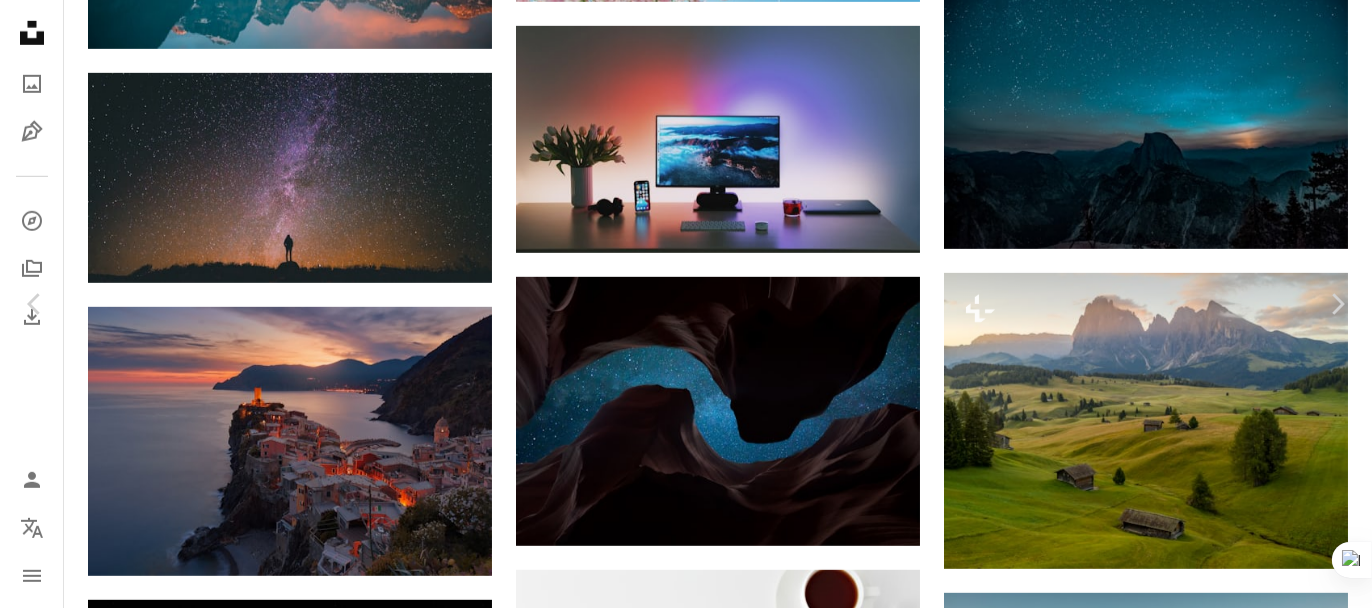 click on "An X shape Chevron left Chevron right [FIRST] [LAST] Available for hire A checkmark inside of a circle A heart A plus sign Edit image   Plus sign for Unsplash+ Download free Chevron down" at bounding box center [678, 4238] 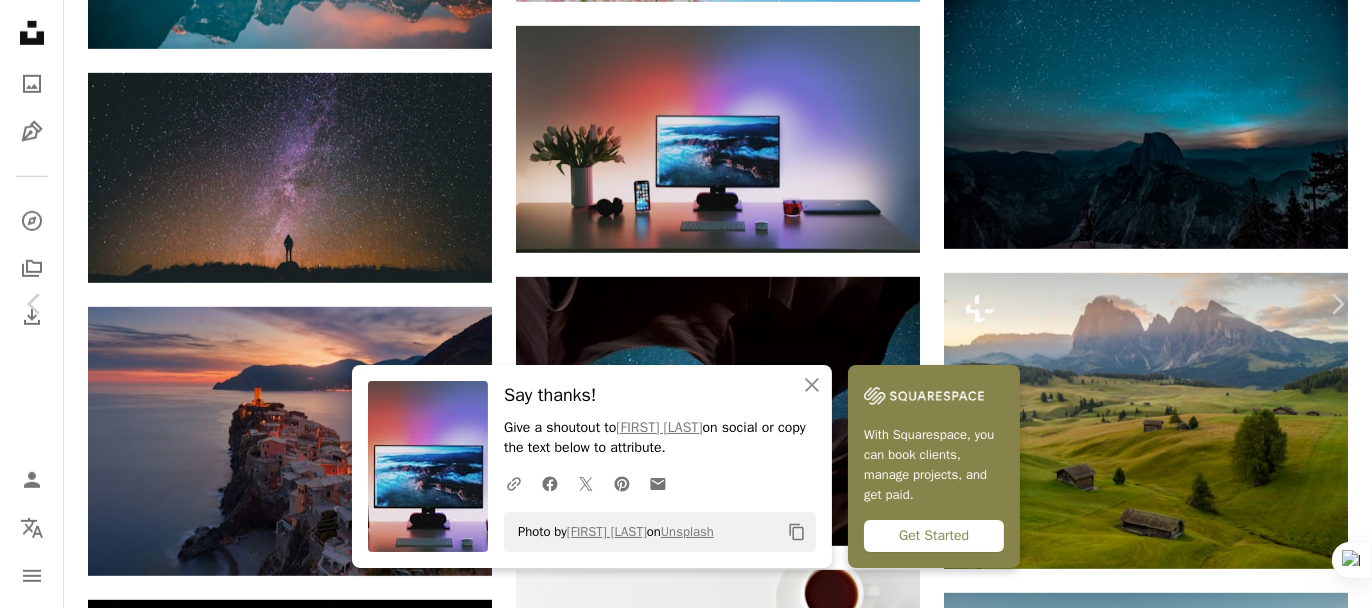 scroll, scrollTop: 300, scrollLeft: 0, axis: vertical 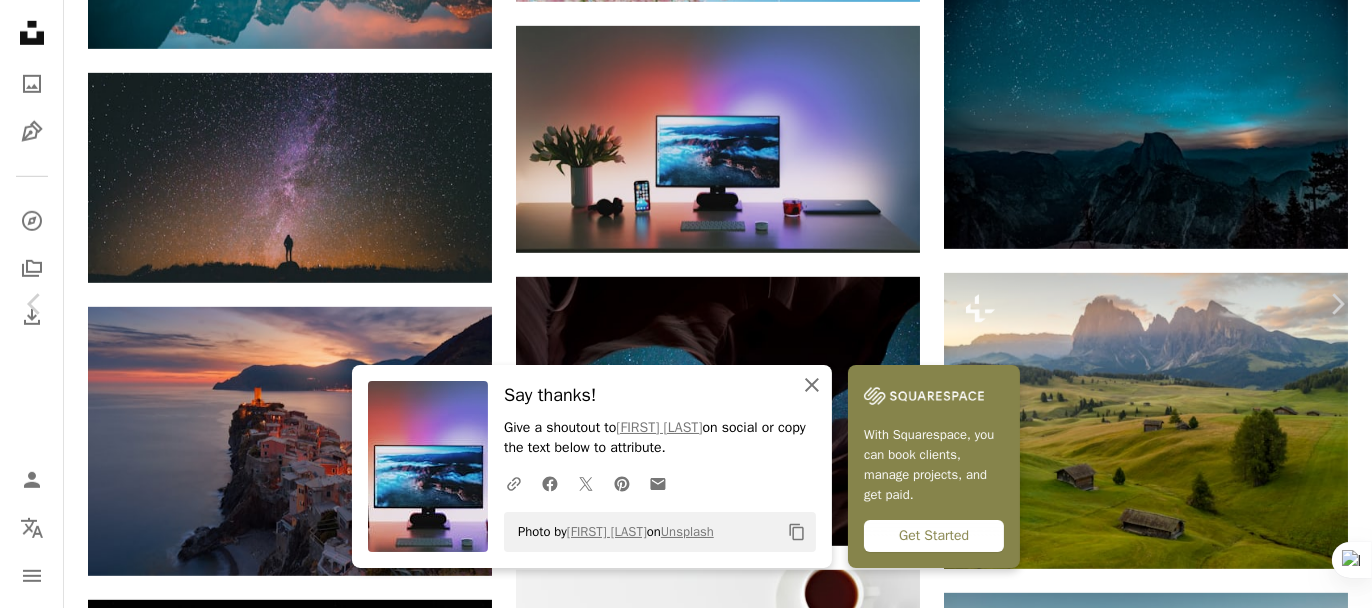 click on "An X shape Close" at bounding box center [812, 385] 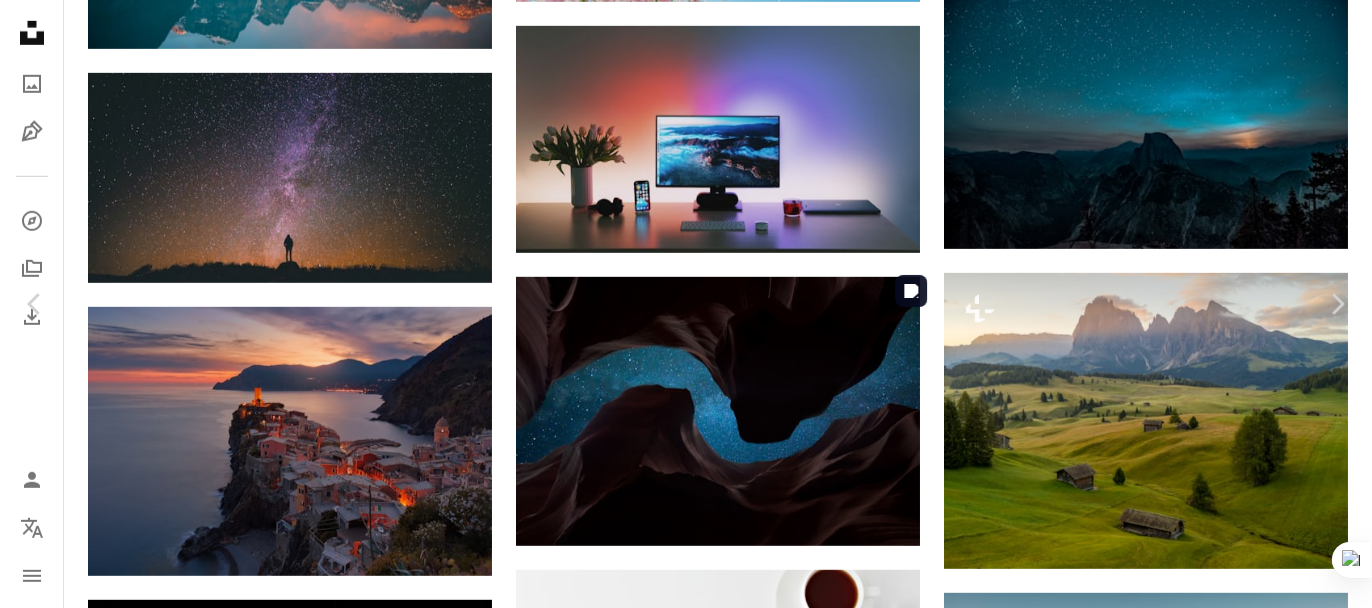 scroll, scrollTop: 2700, scrollLeft: 0, axis: vertical 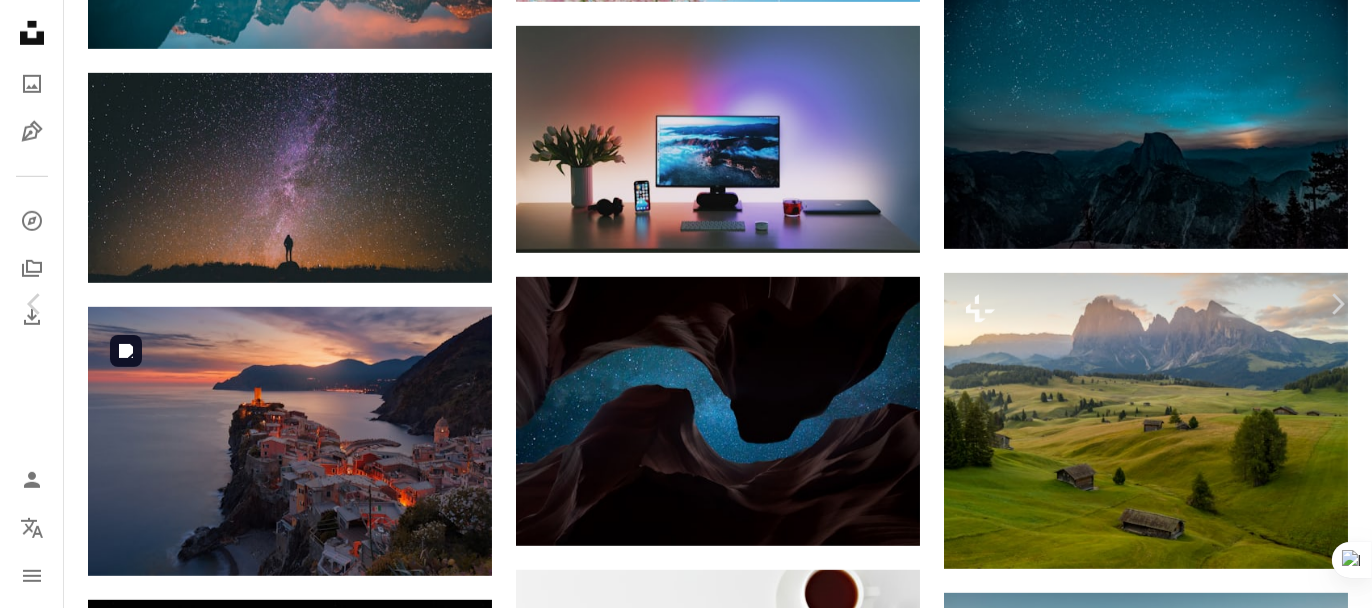 click at bounding box center (281, 4347) 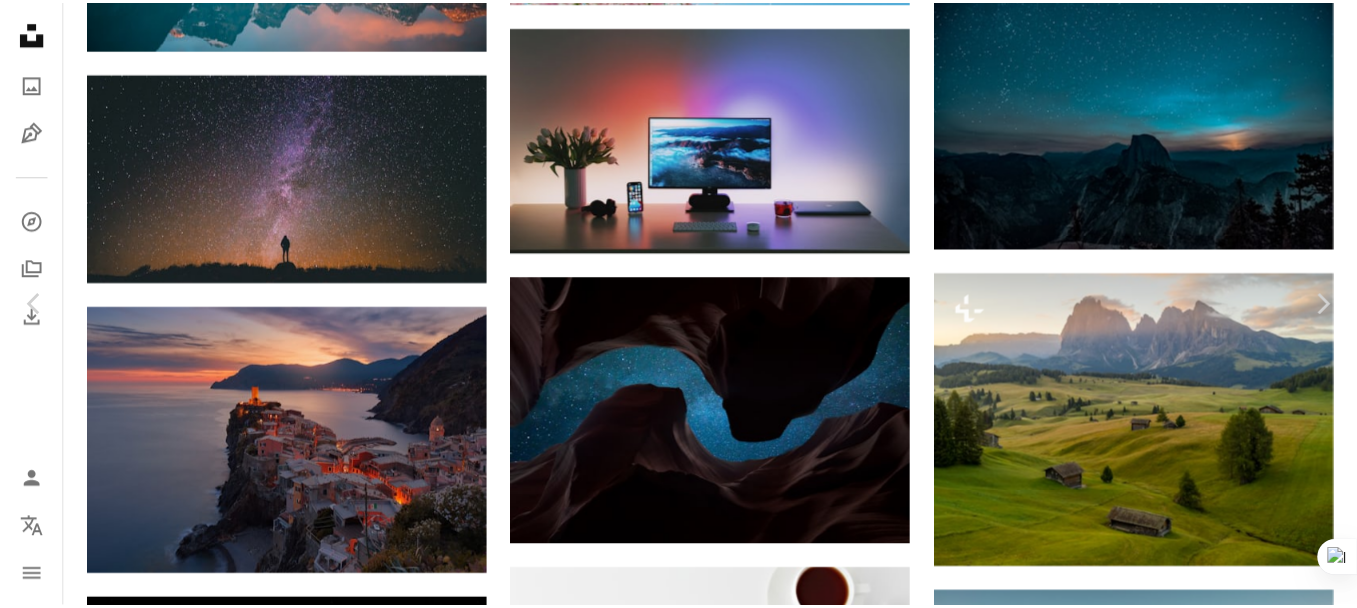 scroll, scrollTop: 7000, scrollLeft: 0, axis: vertical 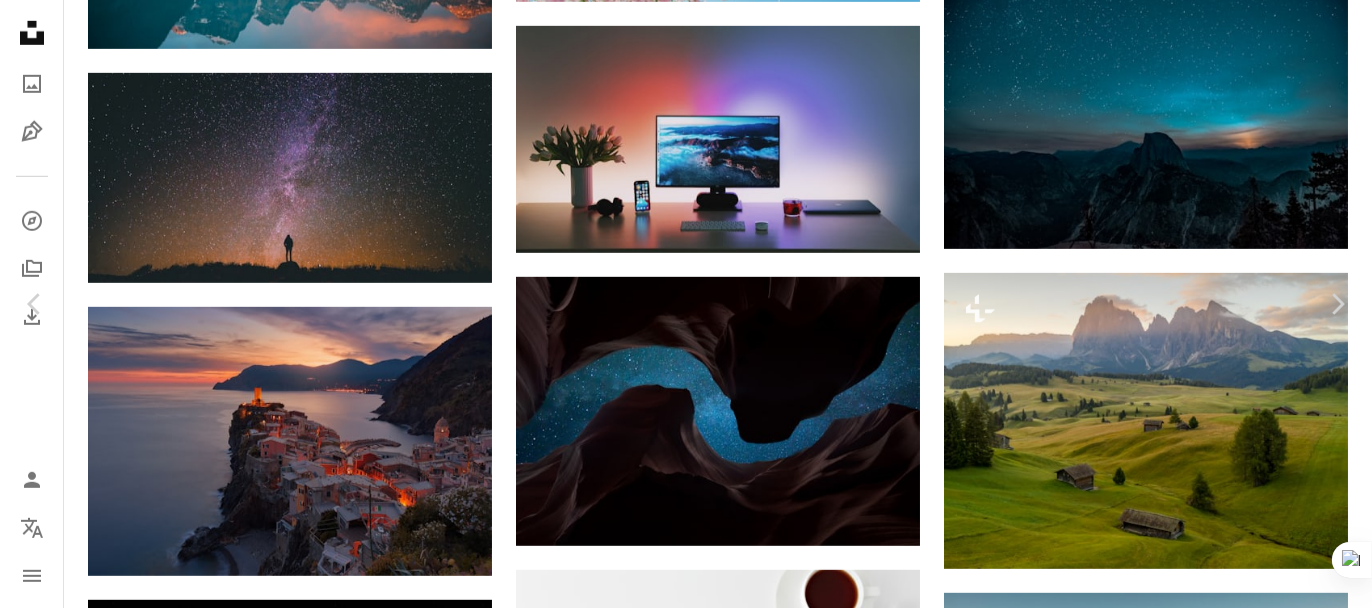 click on "An X shape" at bounding box center (20, 20) 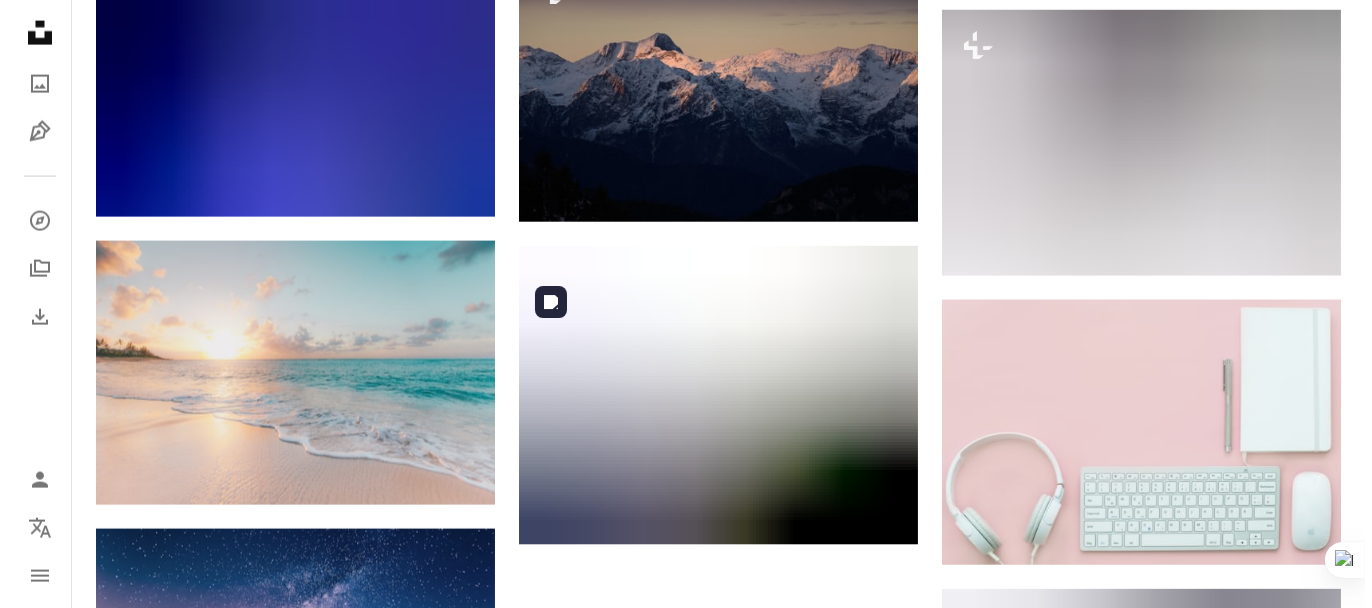 scroll, scrollTop: 3300, scrollLeft: 0, axis: vertical 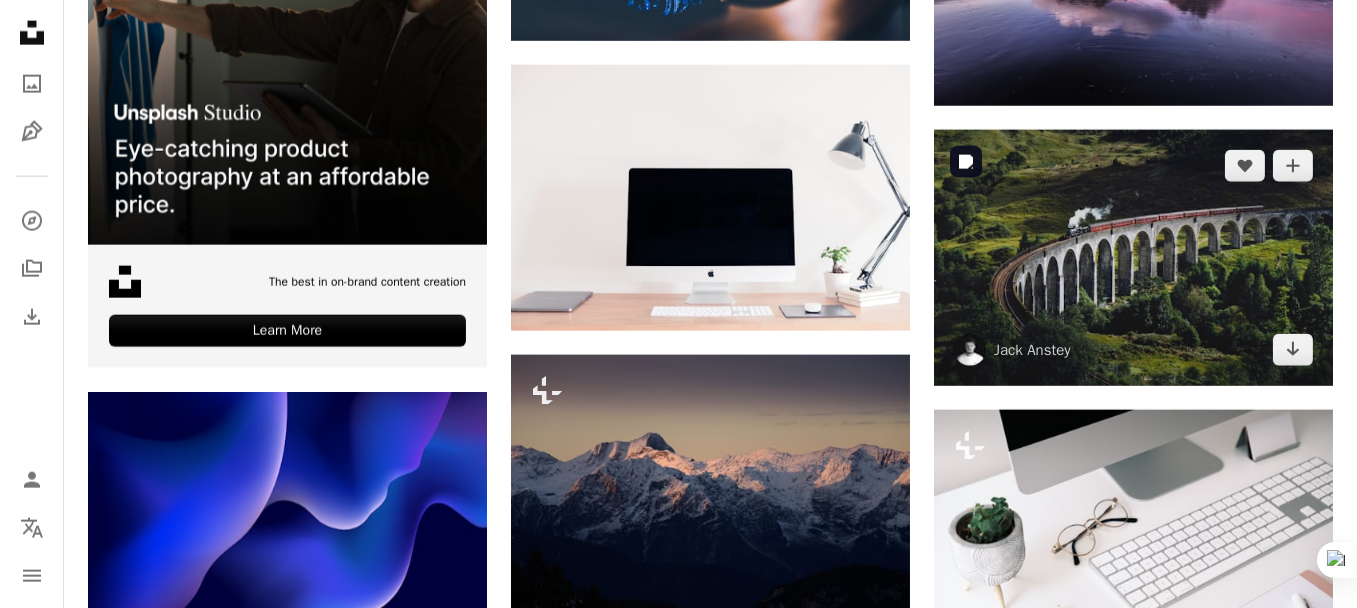 click at bounding box center (1133, 257) 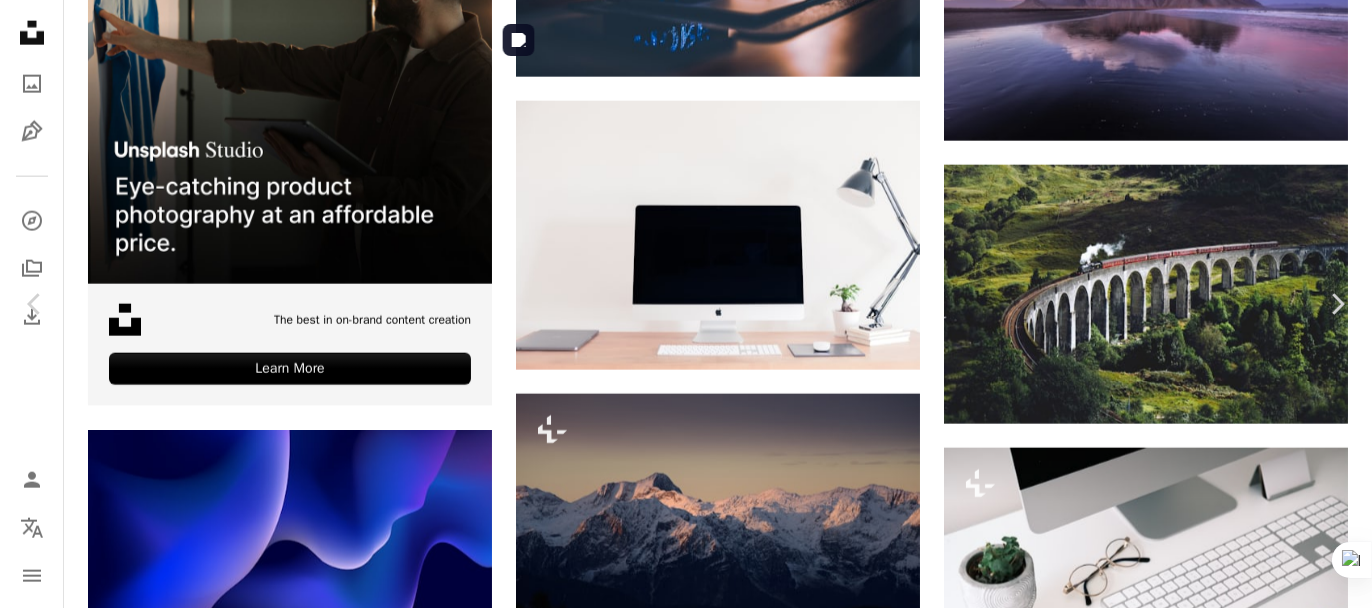scroll, scrollTop: 2800, scrollLeft: 0, axis: vertical 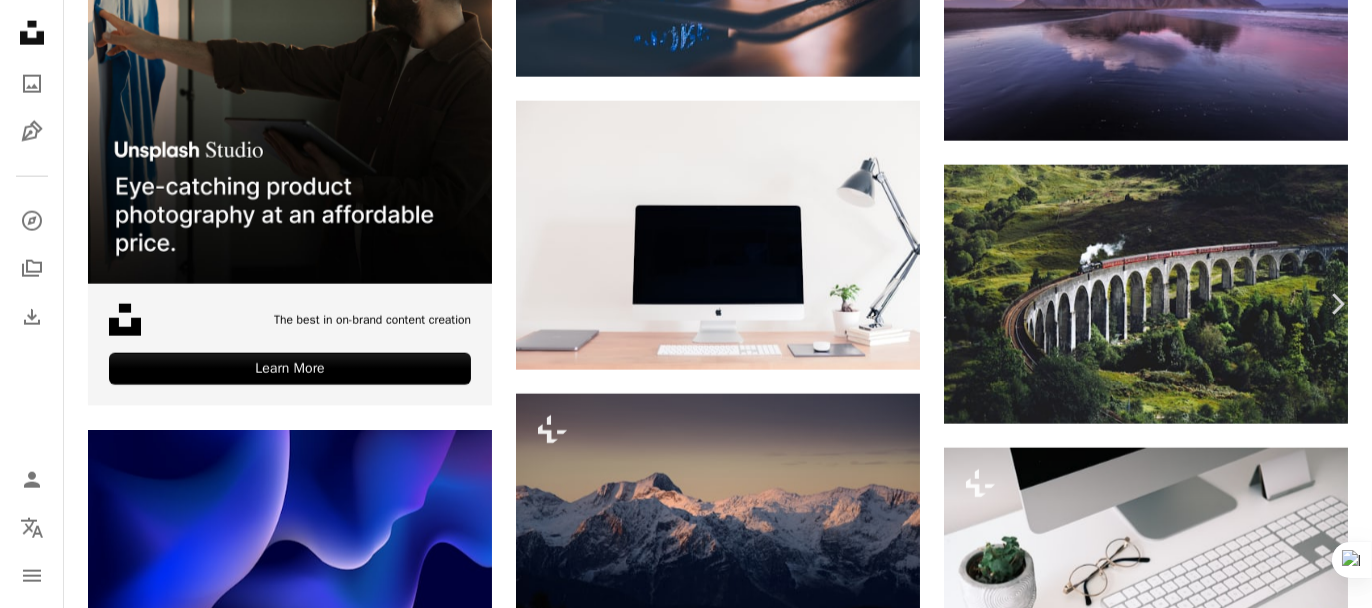 click on "Chevron left" at bounding box center [35, 304] 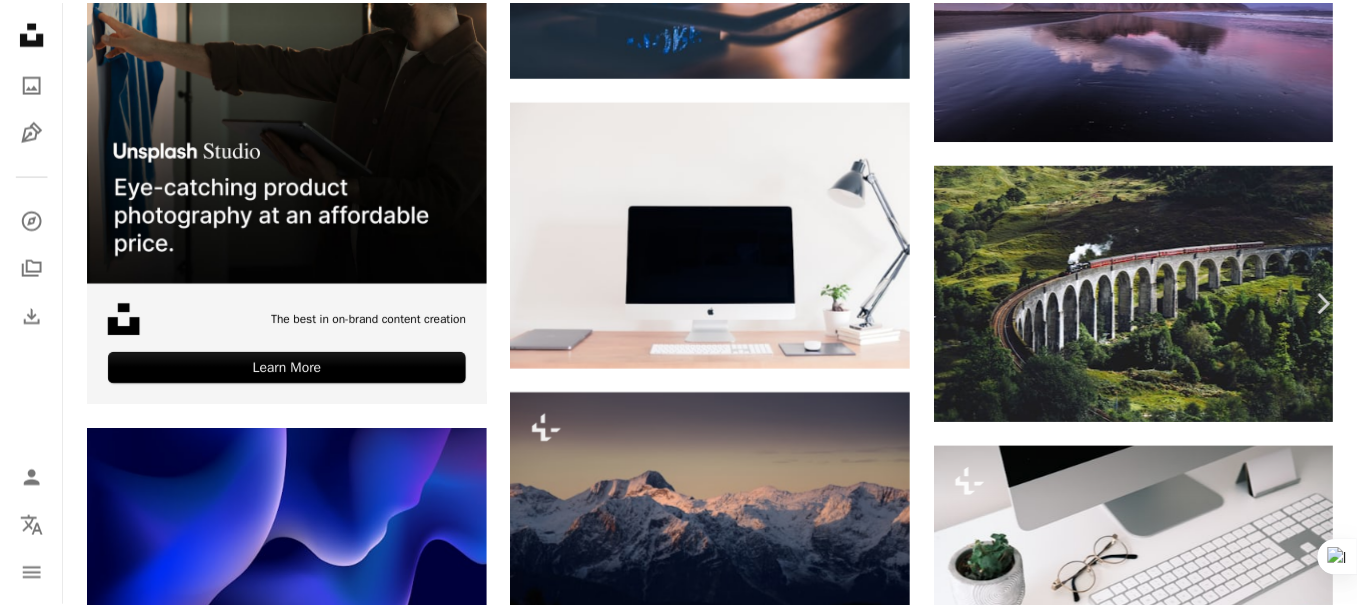 scroll, scrollTop: 0, scrollLeft: 0, axis: both 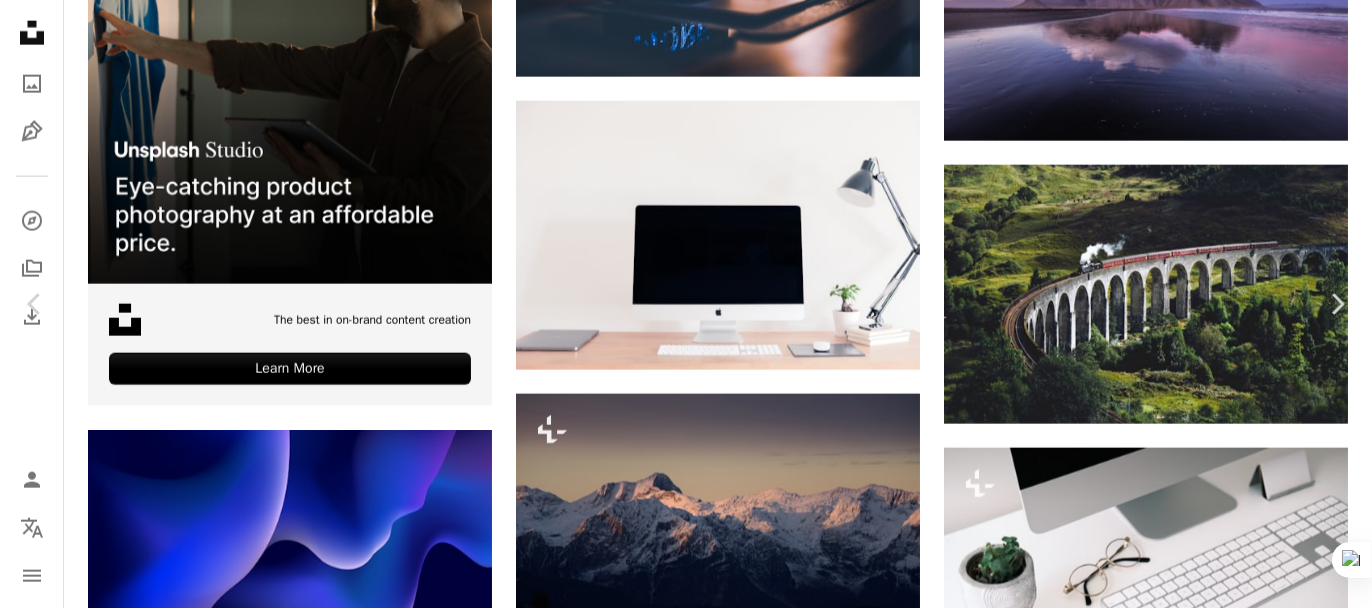 click on "An X shape" at bounding box center (20, 20) 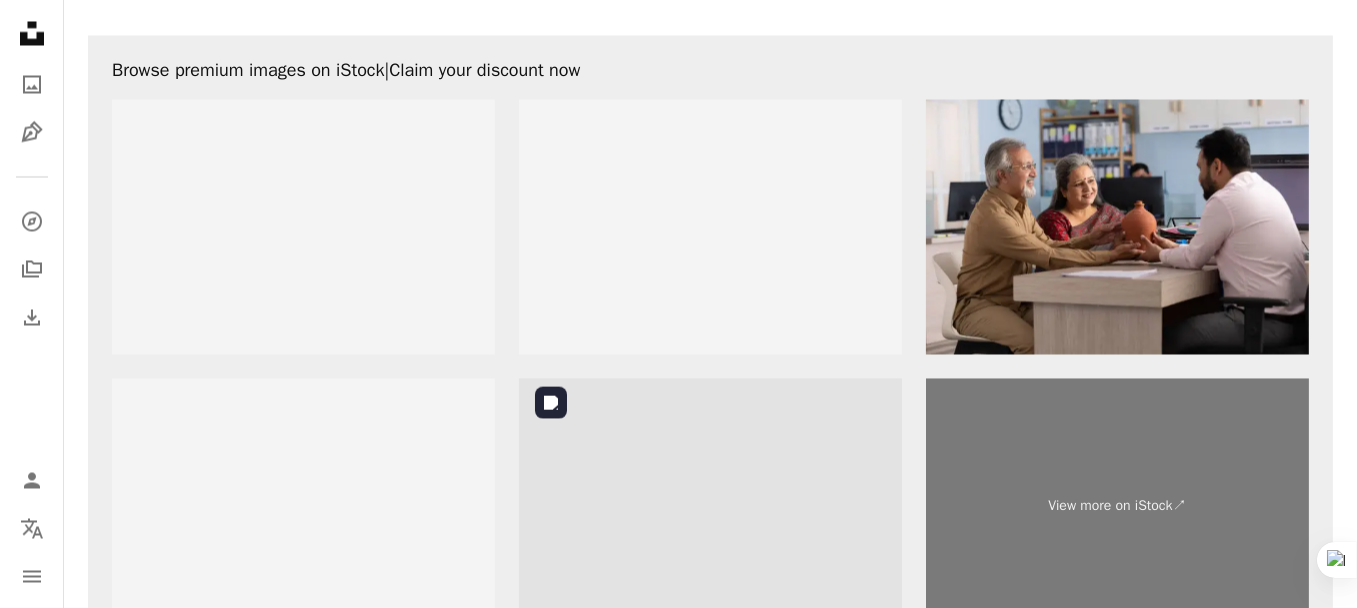scroll, scrollTop: 5000, scrollLeft: 0, axis: vertical 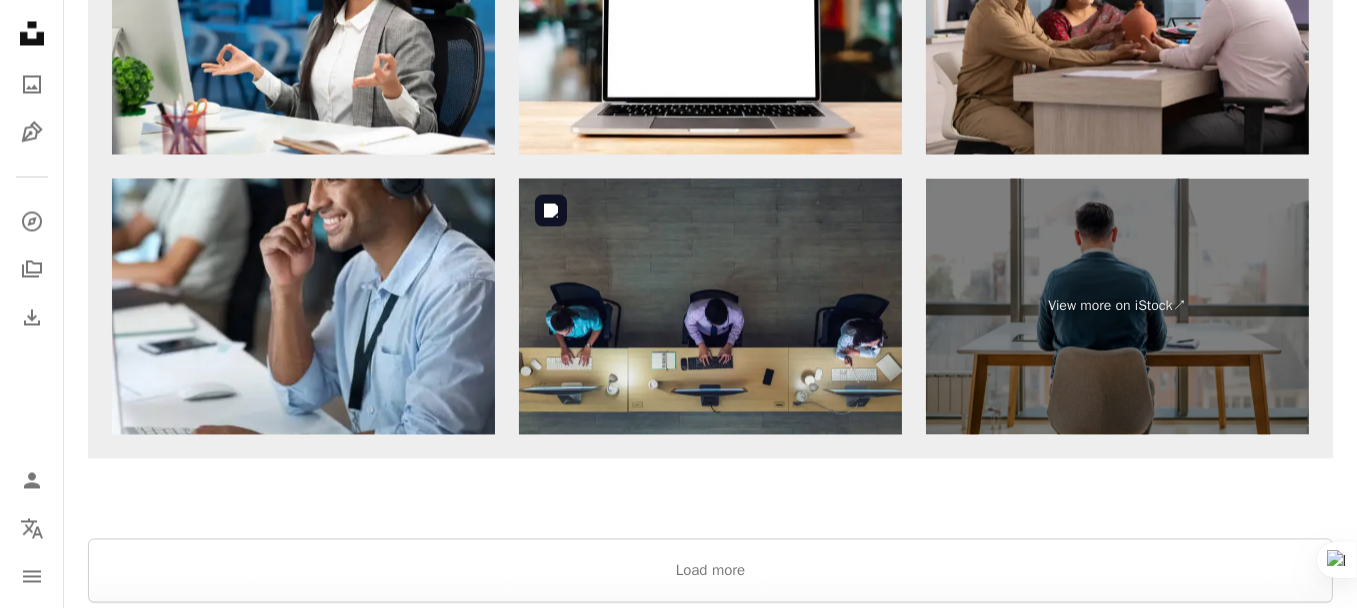 click at bounding box center [710, 305] 